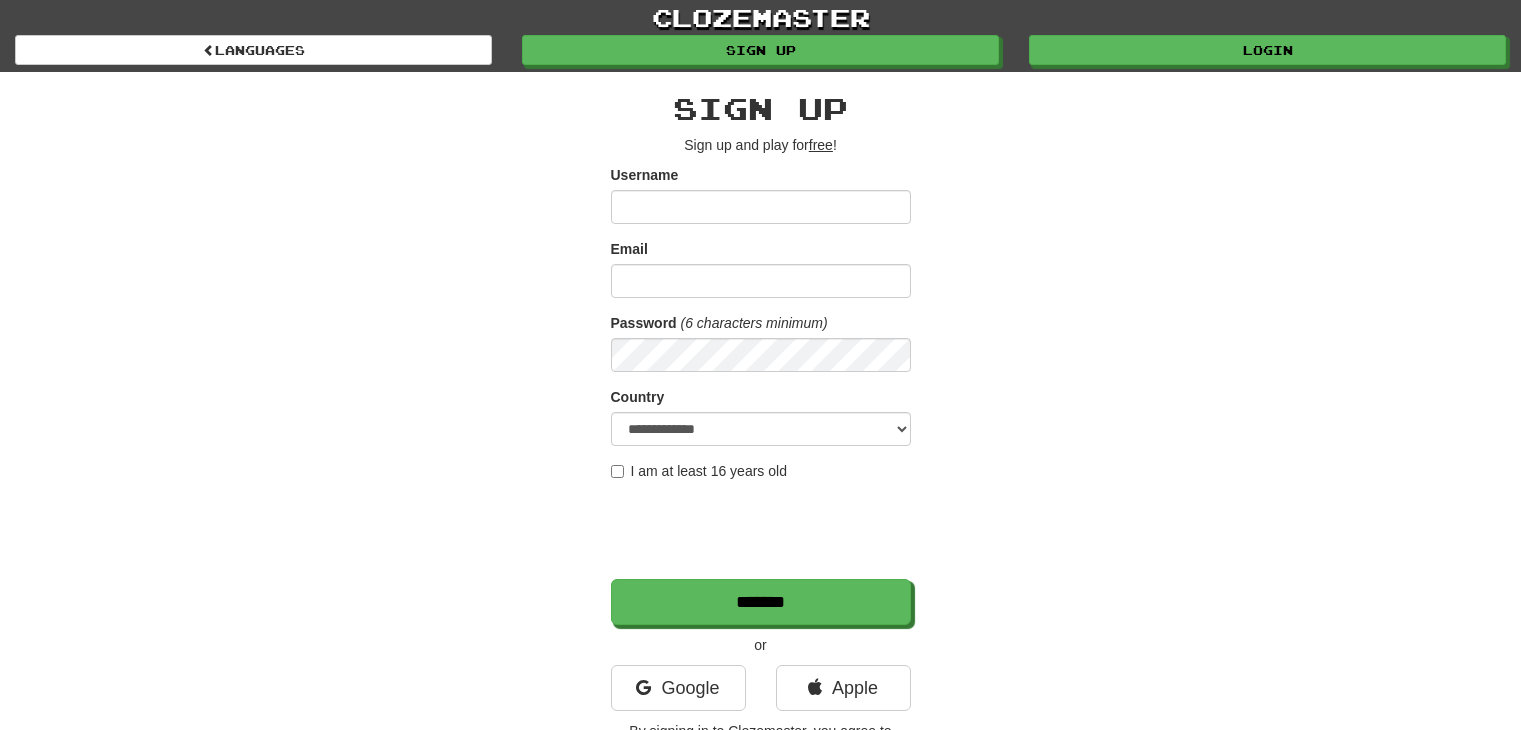 scroll, scrollTop: 0, scrollLeft: 0, axis: both 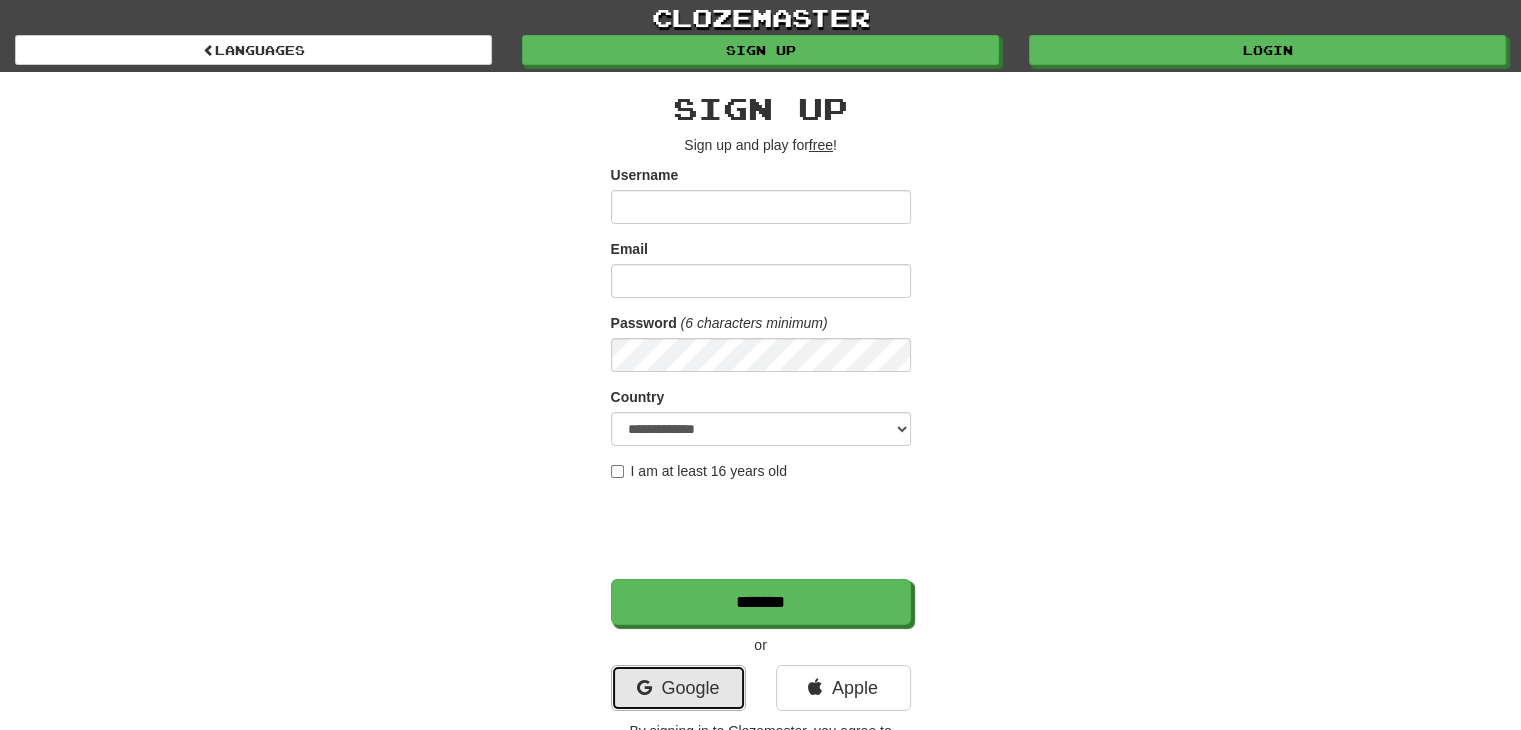 click on "Google" at bounding box center [678, 688] 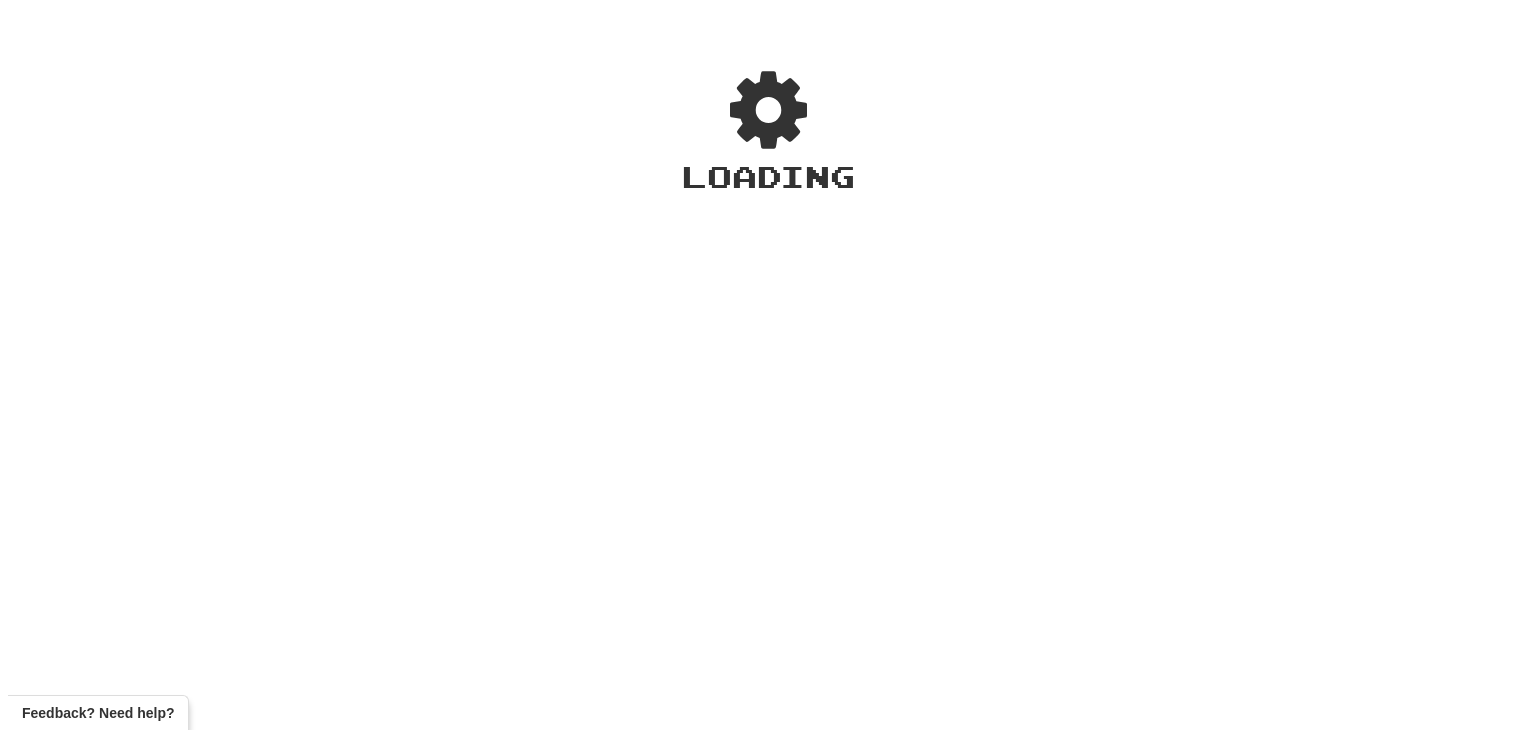 scroll, scrollTop: 0, scrollLeft: 0, axis: both 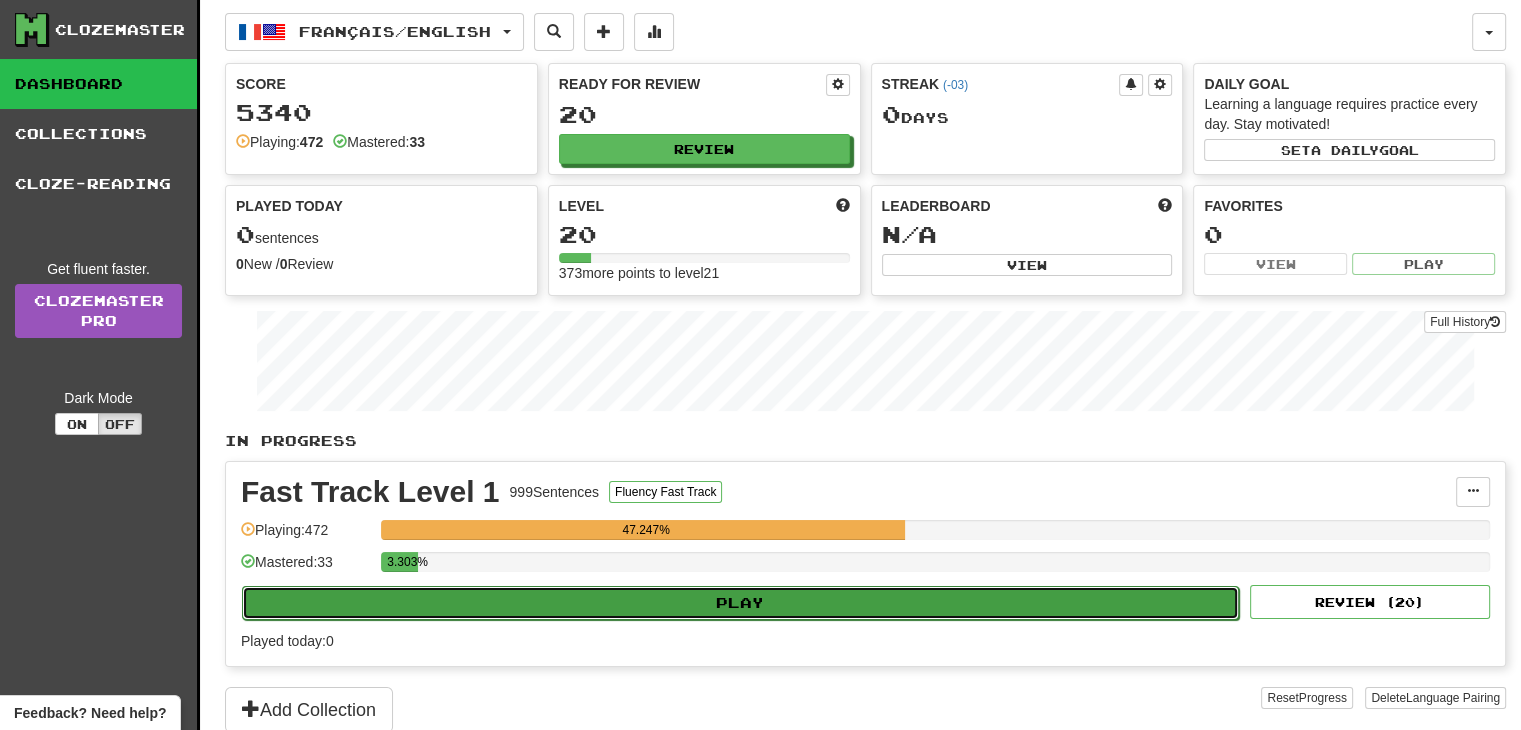 click on "Play" at bounding box center (740, 603) 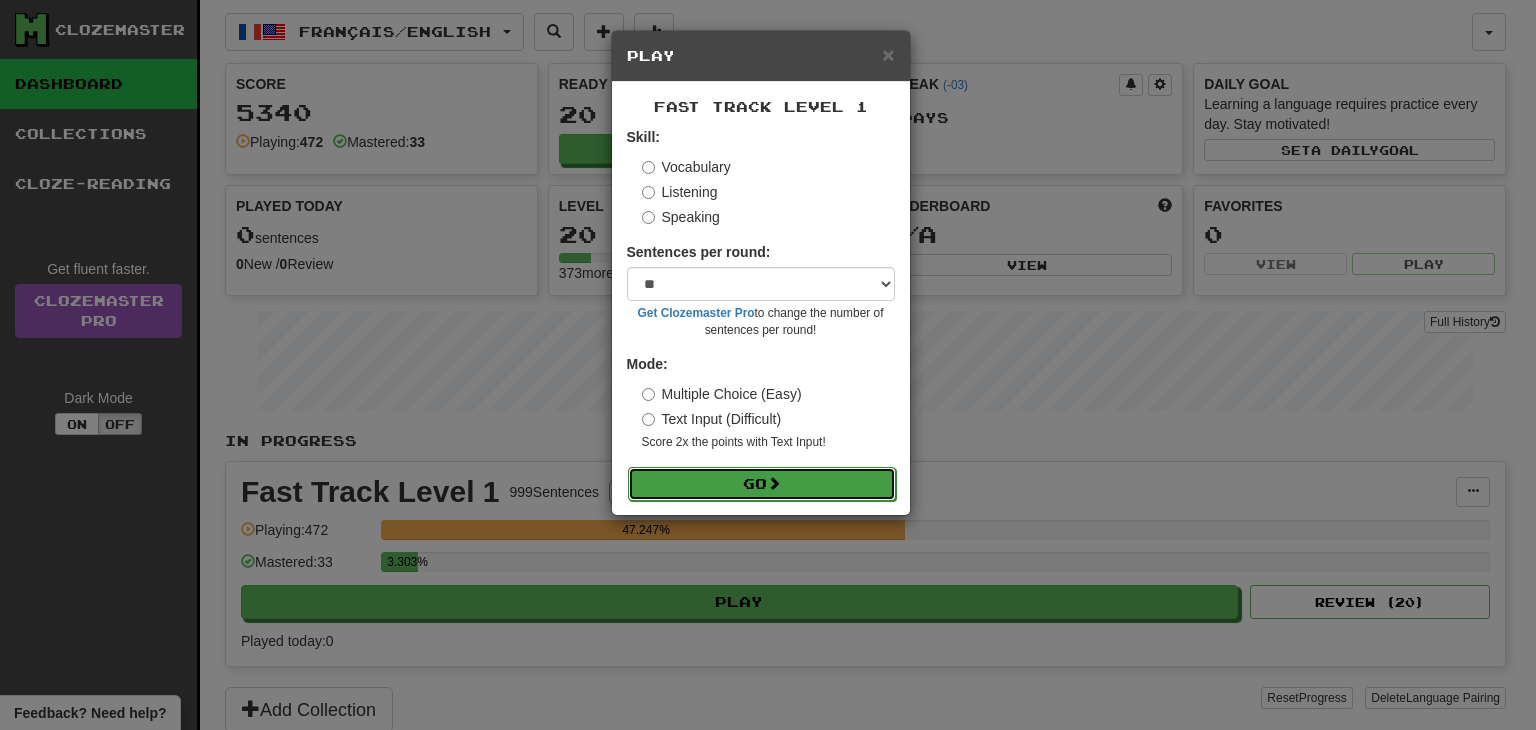 click on "Go" at bounding box center (762, 484) 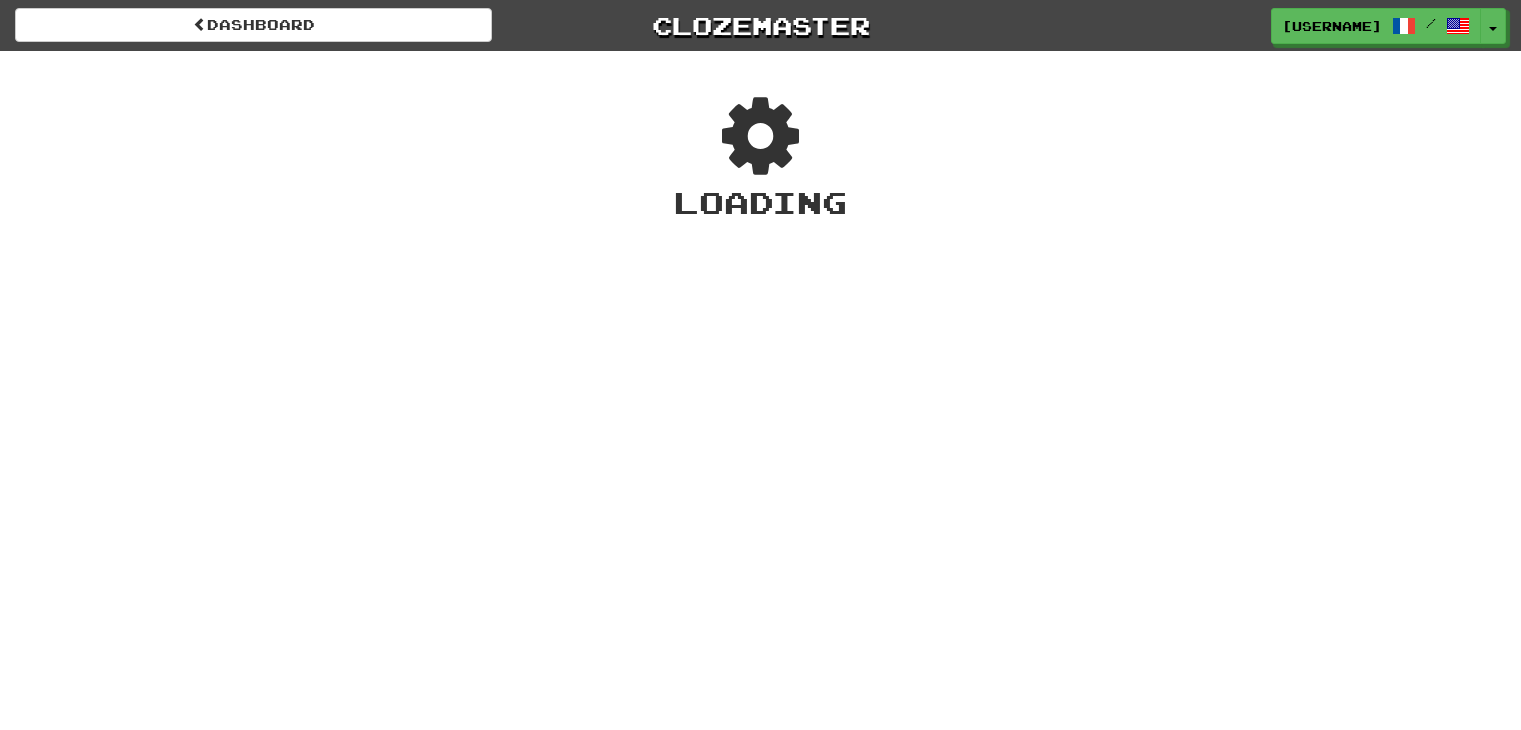scroll, scrollTop: 0, scrollLeft: 0, axis: both 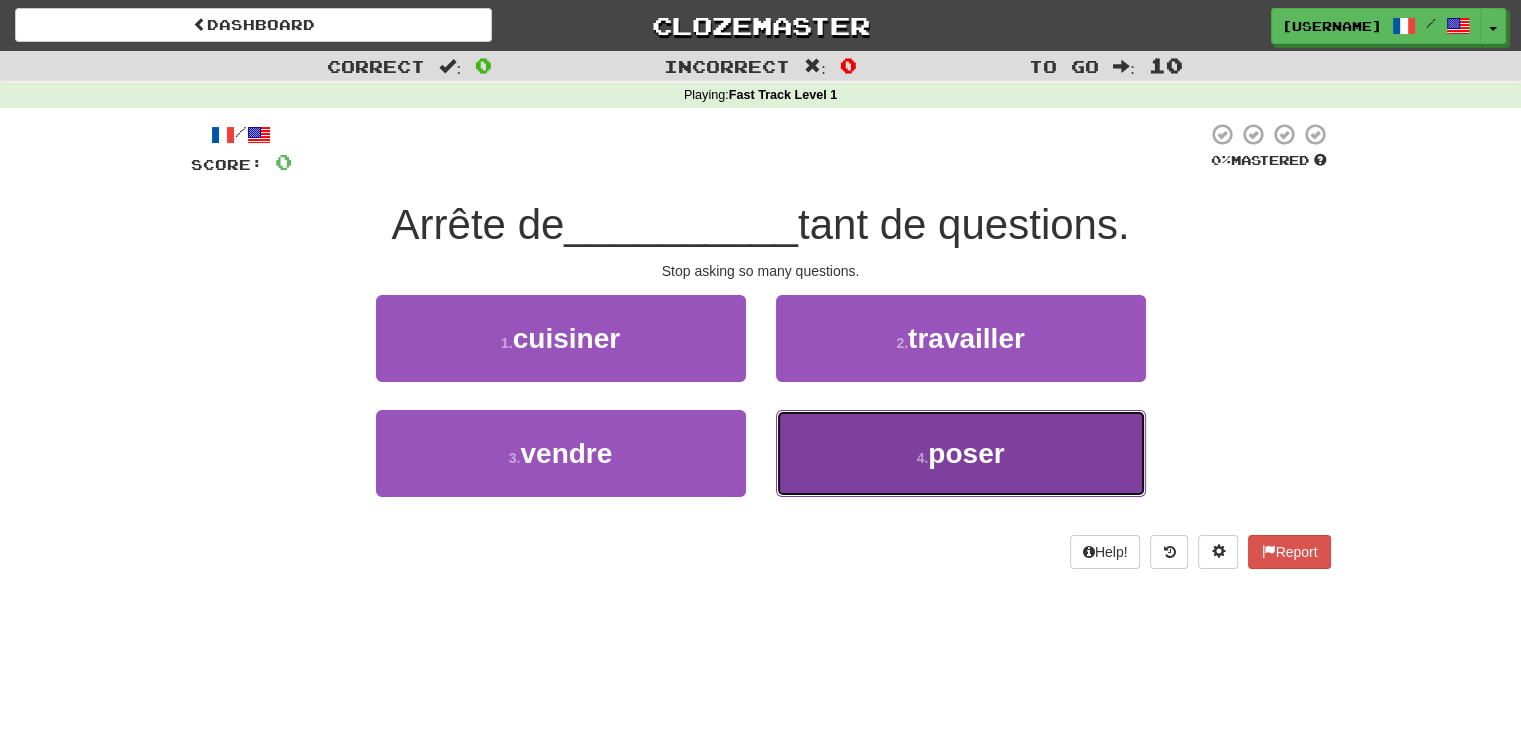 click on "poser" at bounding box center [966, 453] 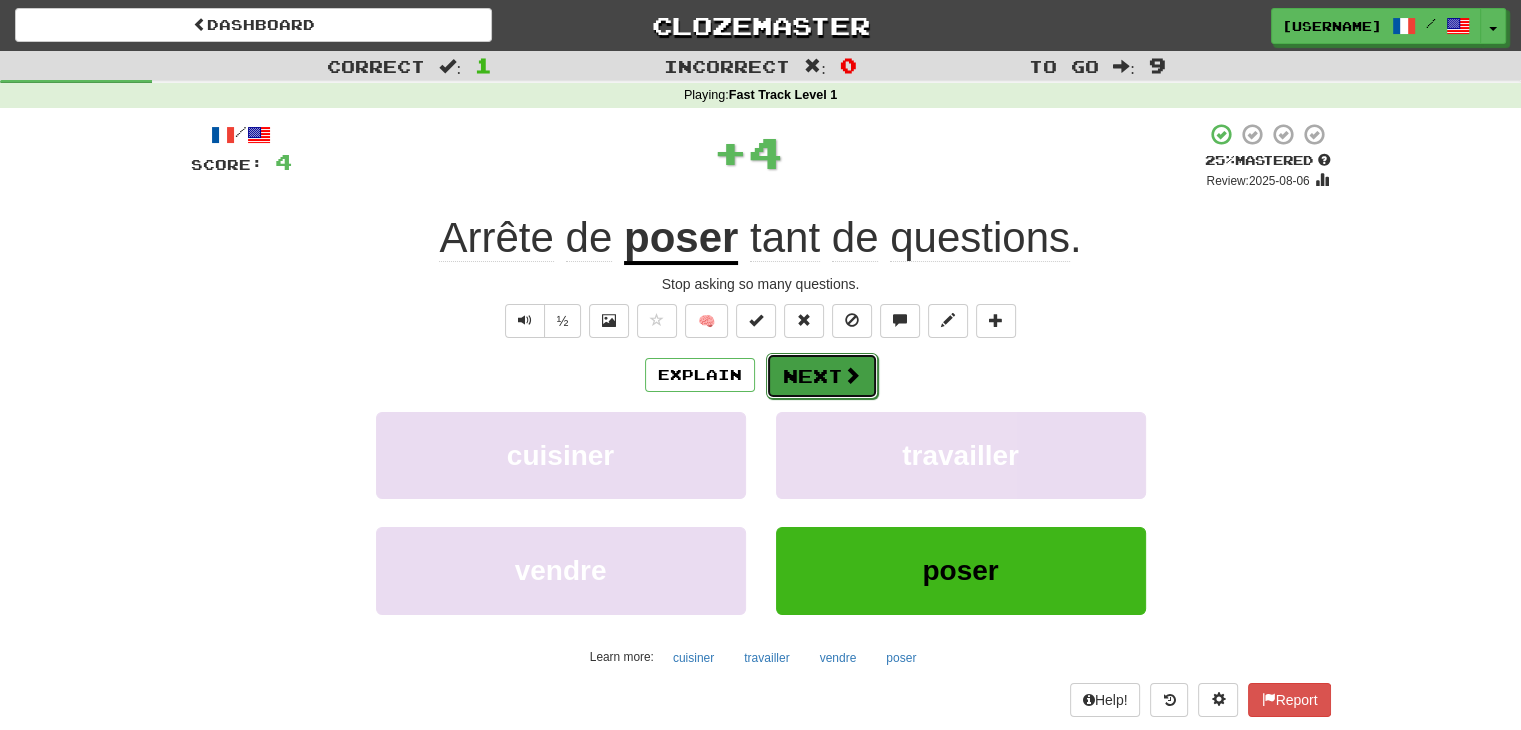 click on "Next" at bounding box center (822, 376) 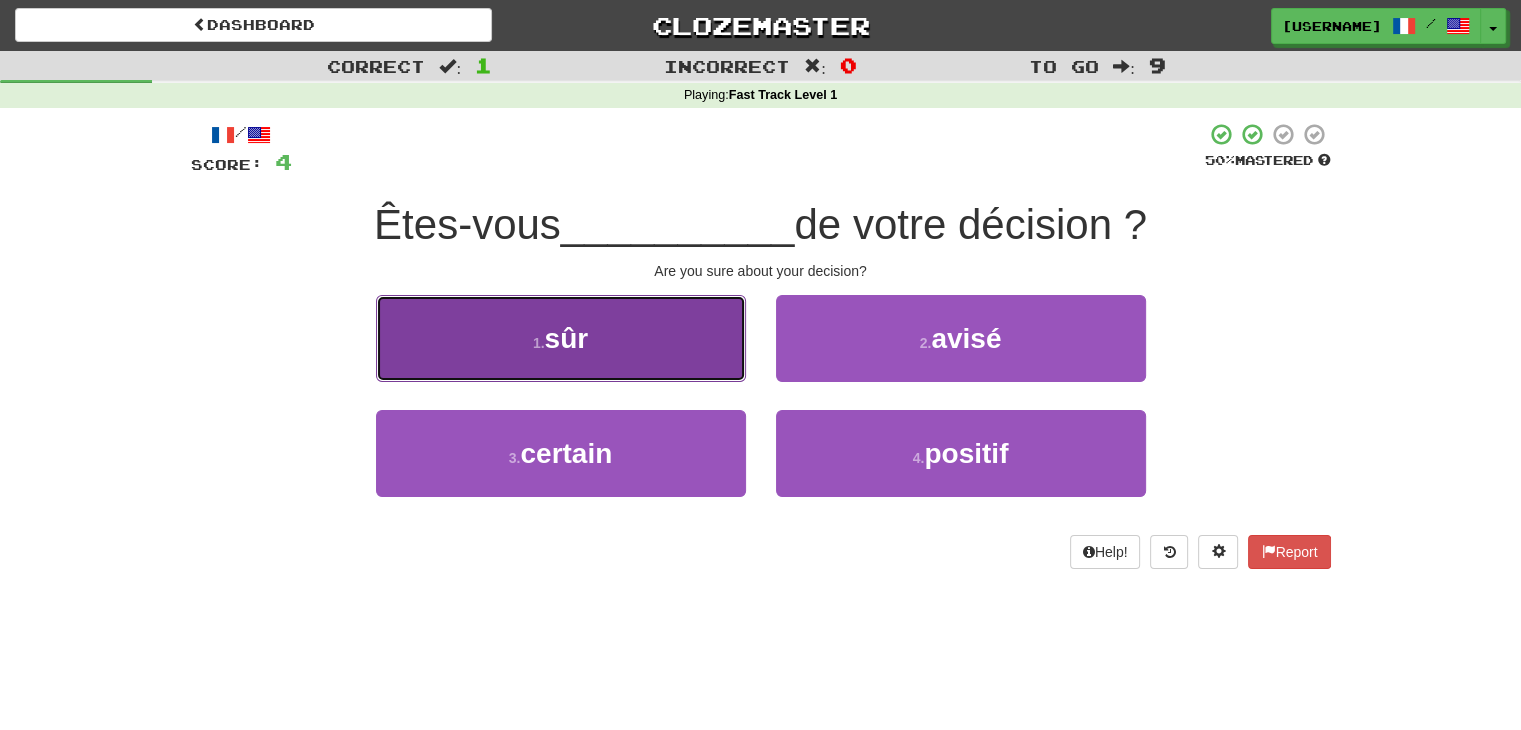 click on "1 .  sûr" at bounding box center (561, 338) 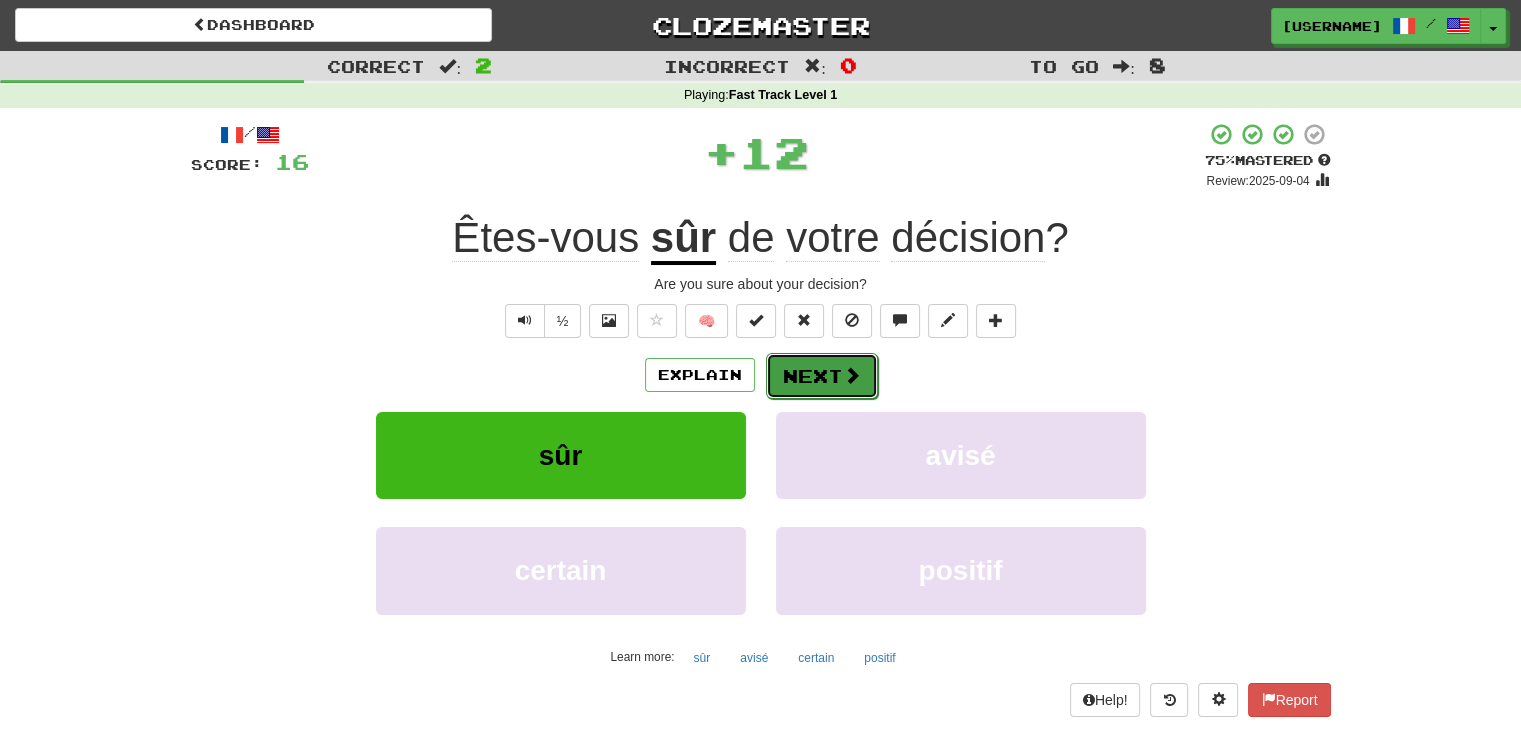 click on "Next" at bounding box center [822, 376] 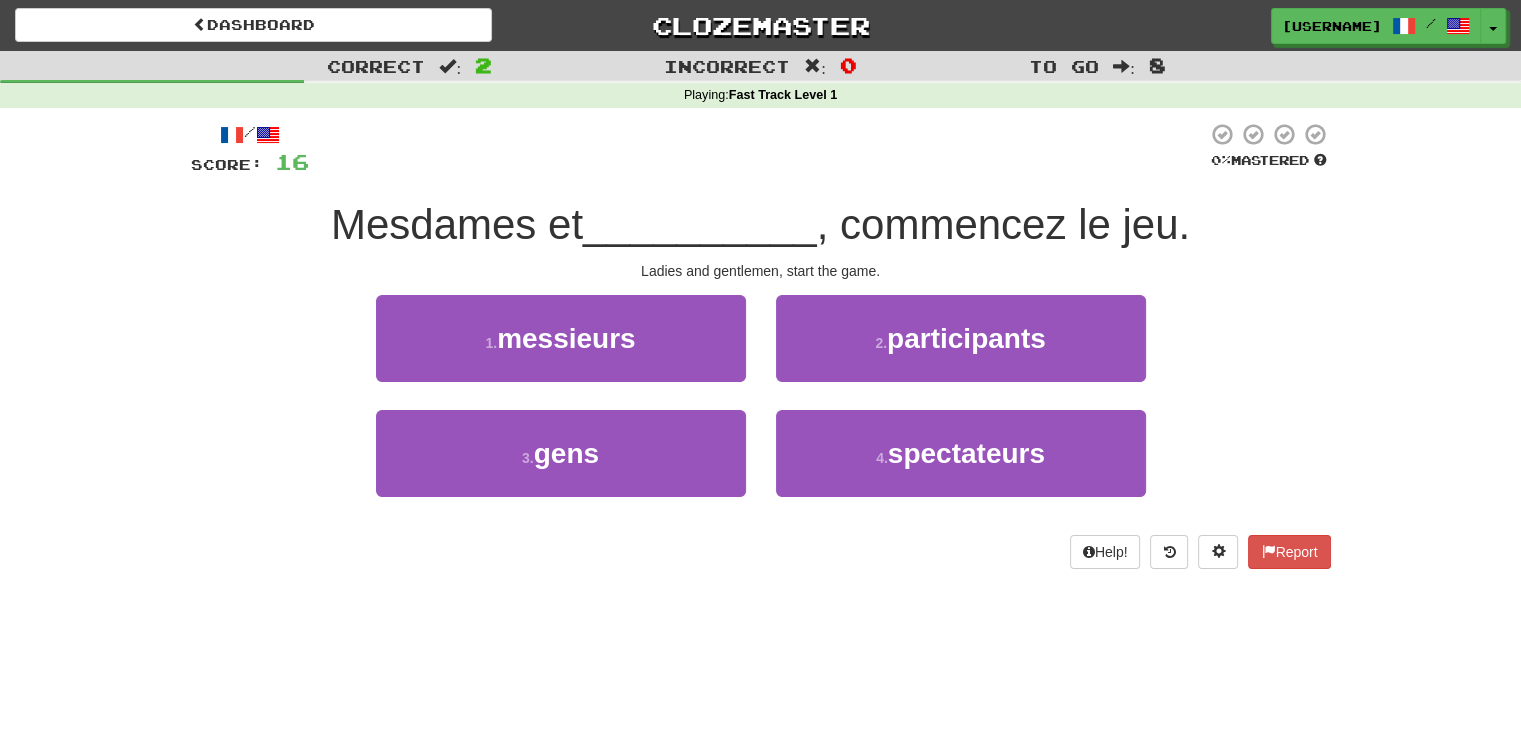 click on "1 .  messieurs" at bounding box center (561, 352) 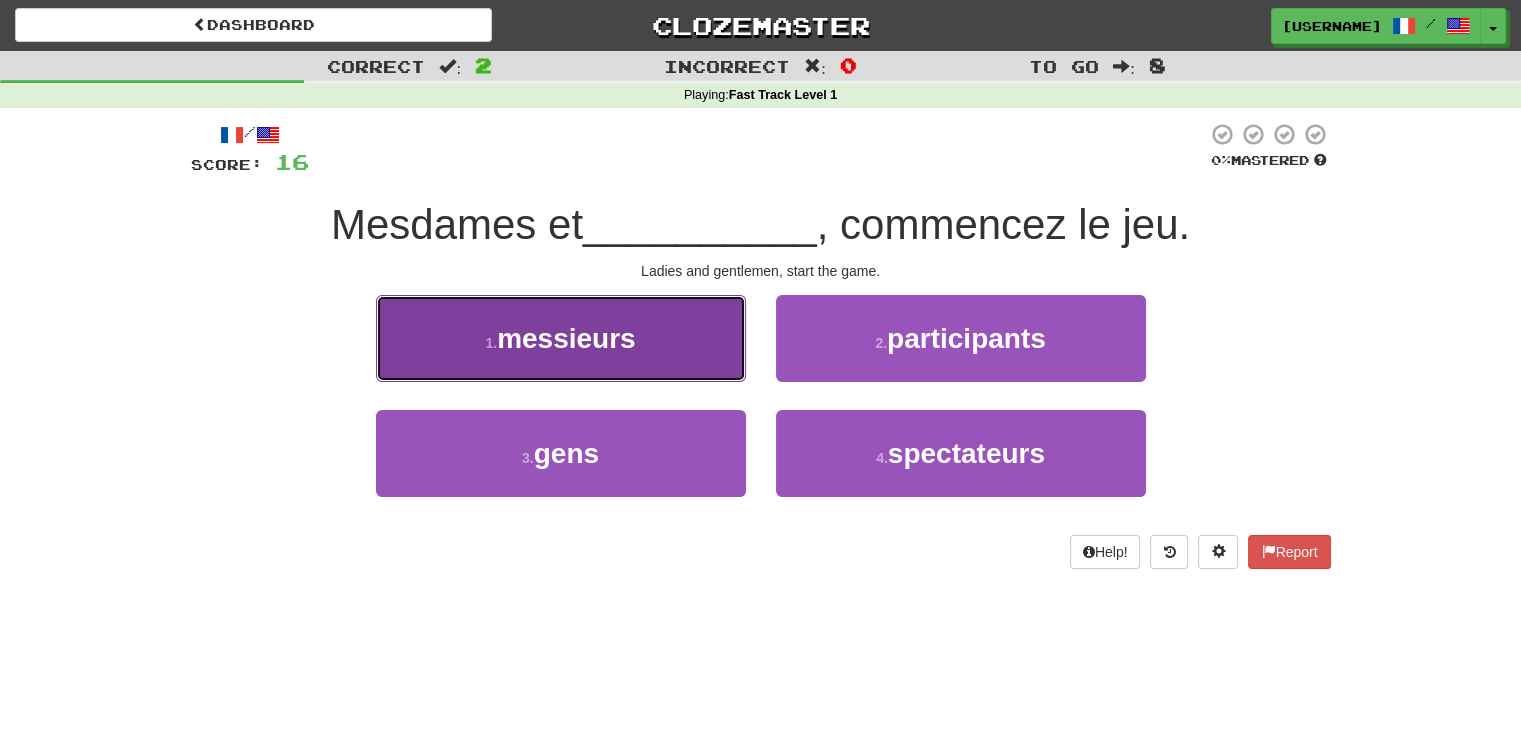 click on "1 .  messieurs" at bounding box center [561, 338] 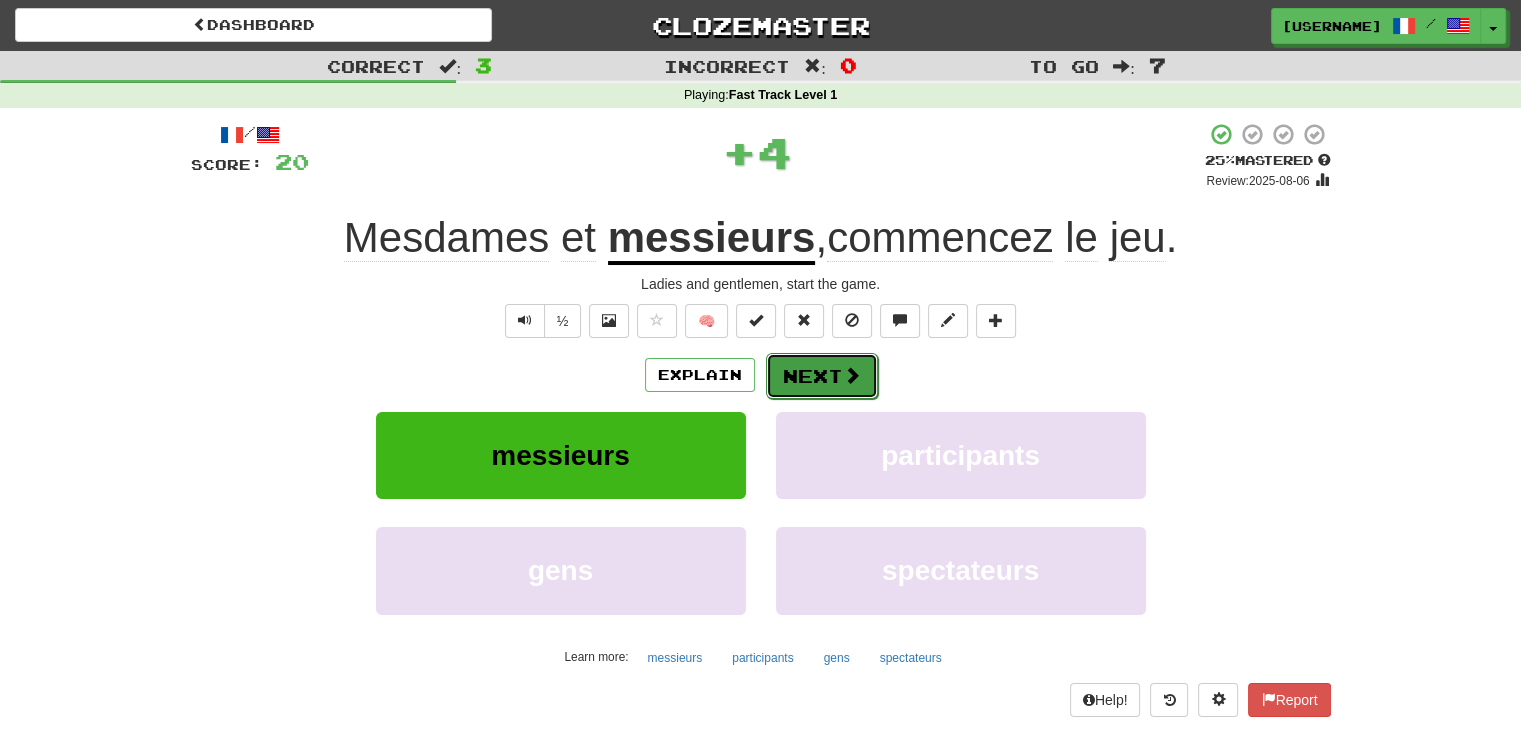 click on "Next" at bounding box center (822, 376) 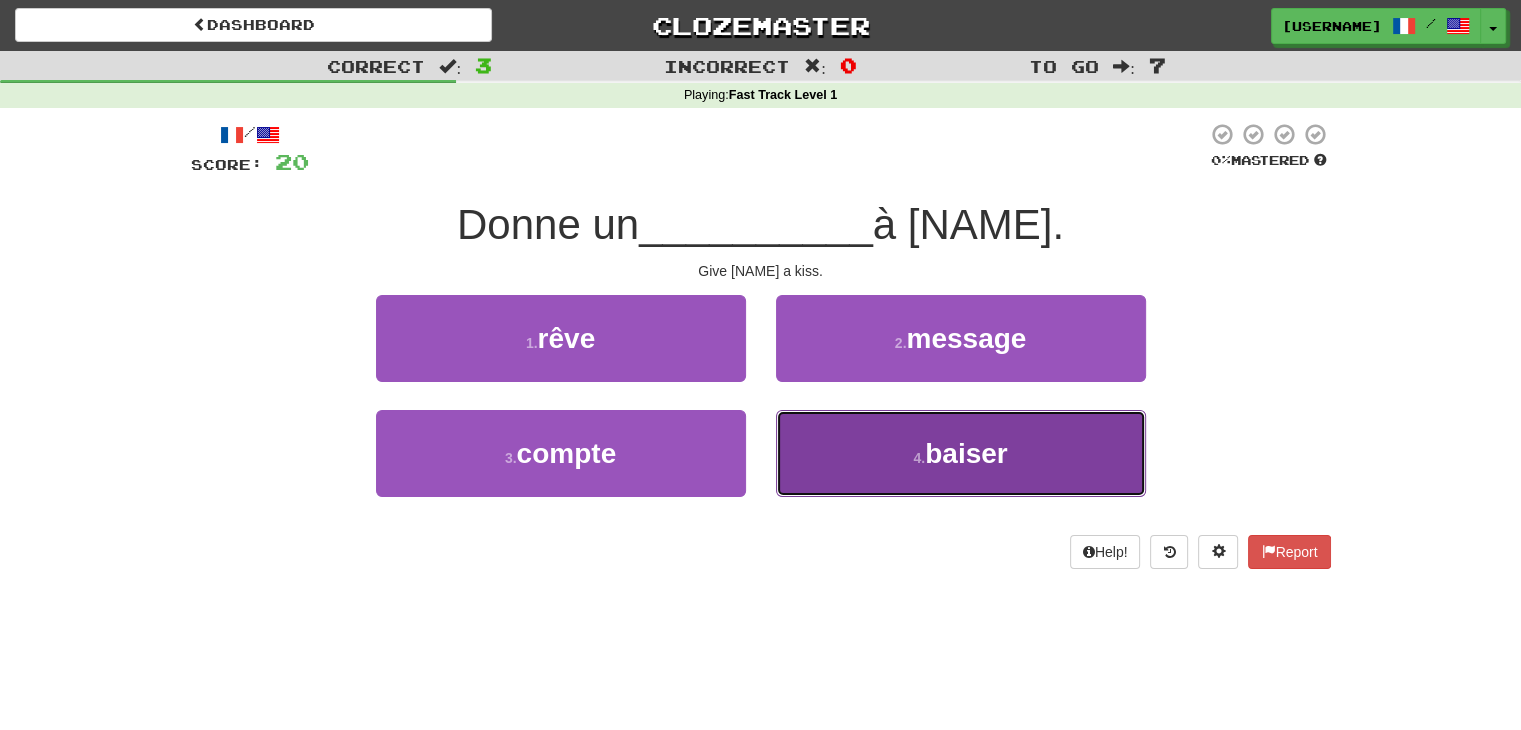 click on "4 .  baiser" at bounding box center [961, 453] 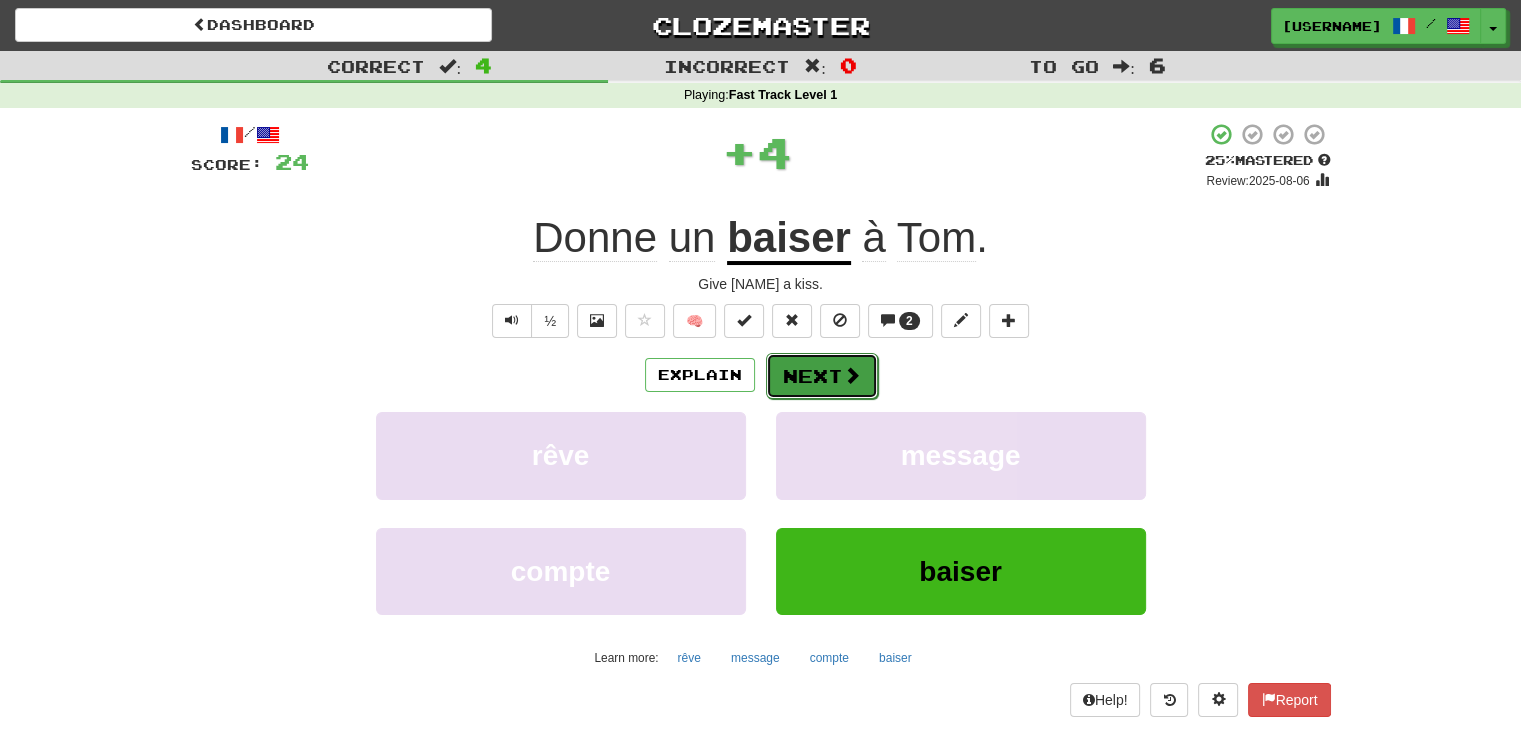 click on "Next" at bounding box center (822, 376) 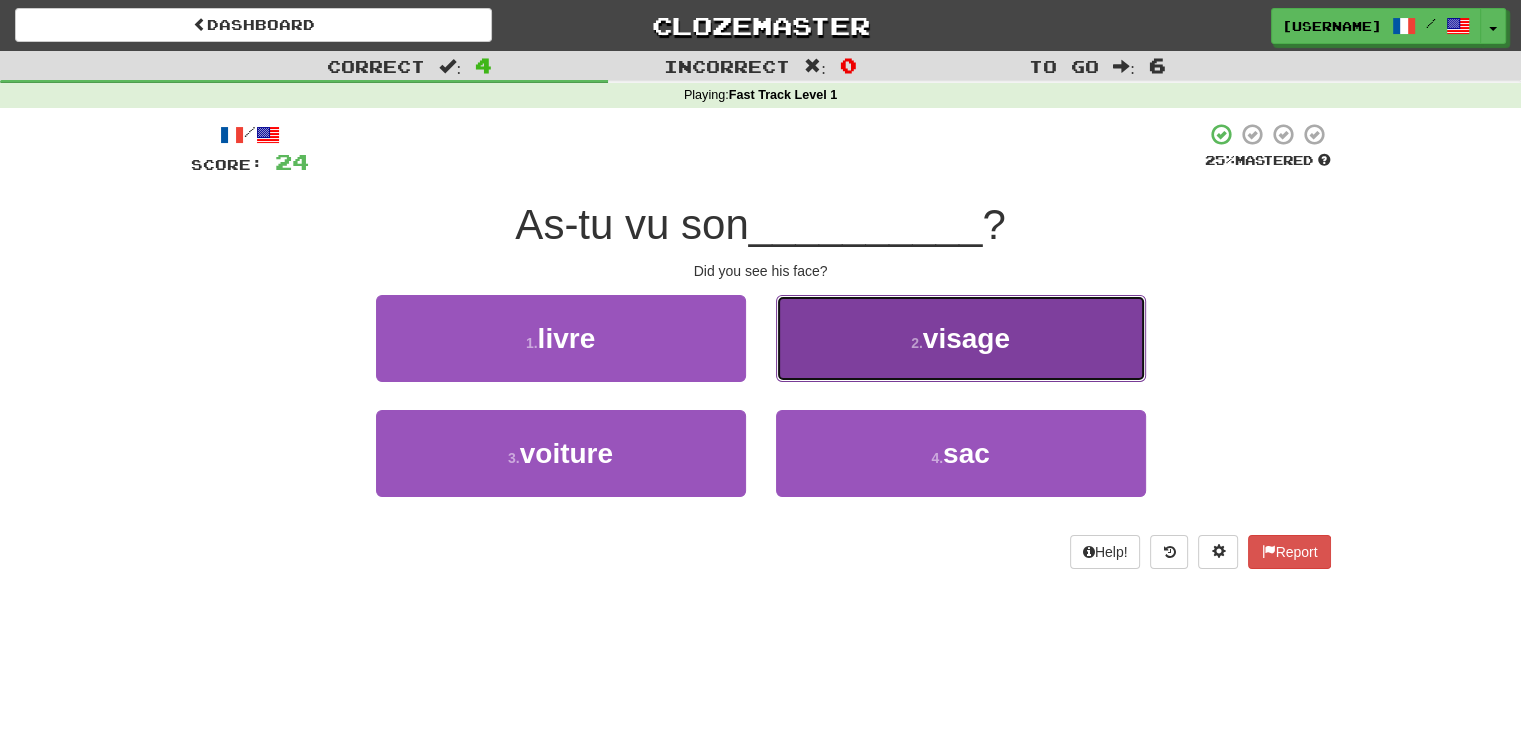 click on "2 .  visage" at bounding box center (961, 338) 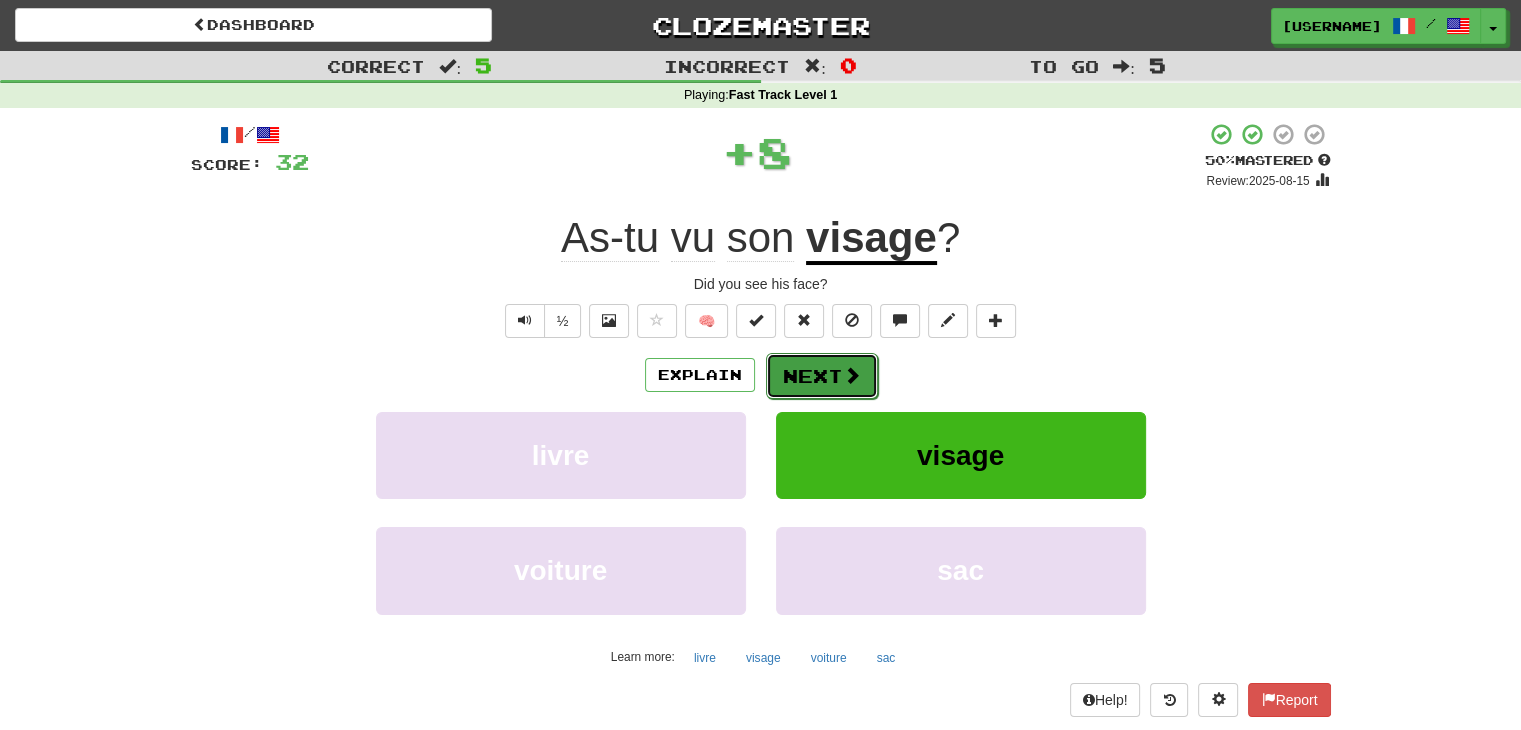 click on "Next" at bounding box center (822, 376) 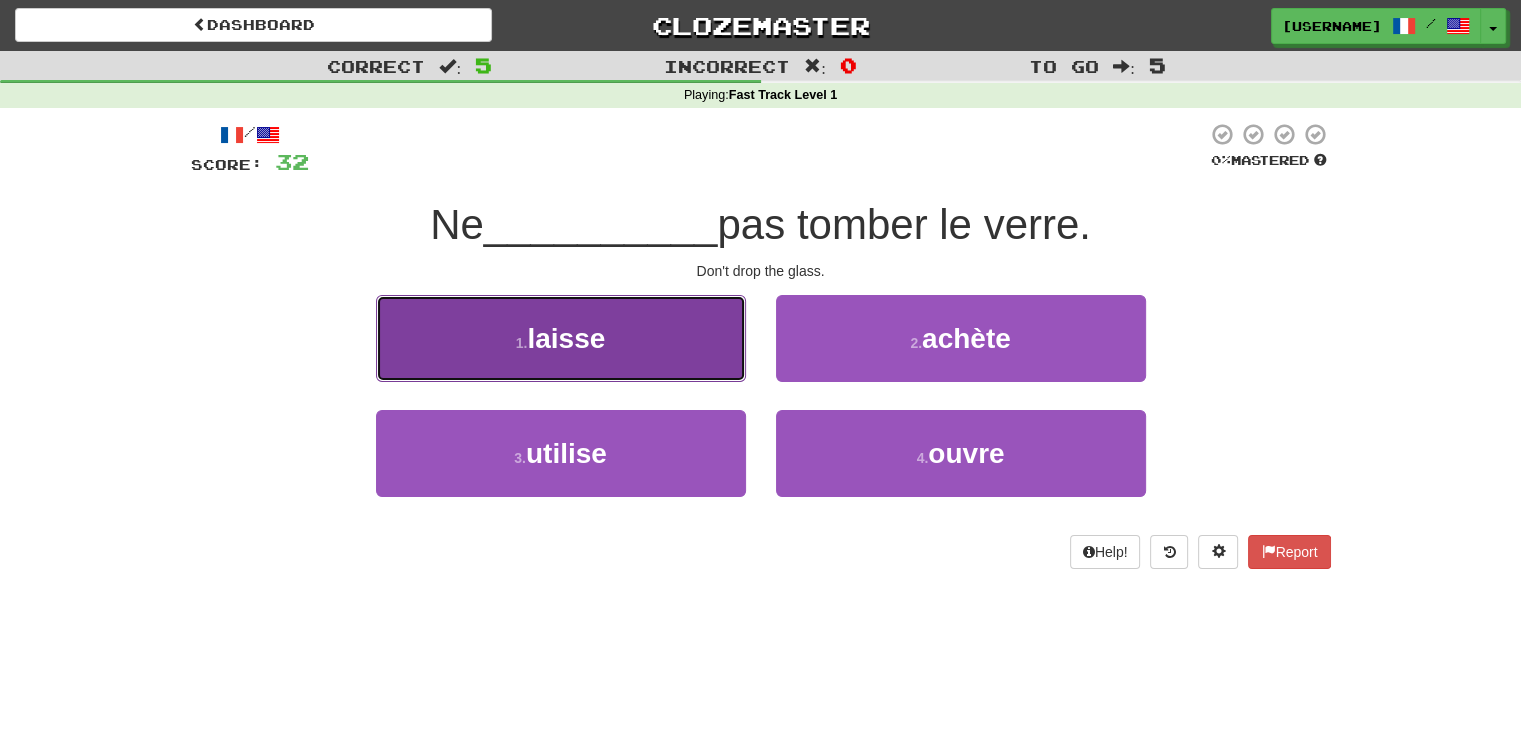 click on "1 .  laisse" at bounding box center (561, 338) 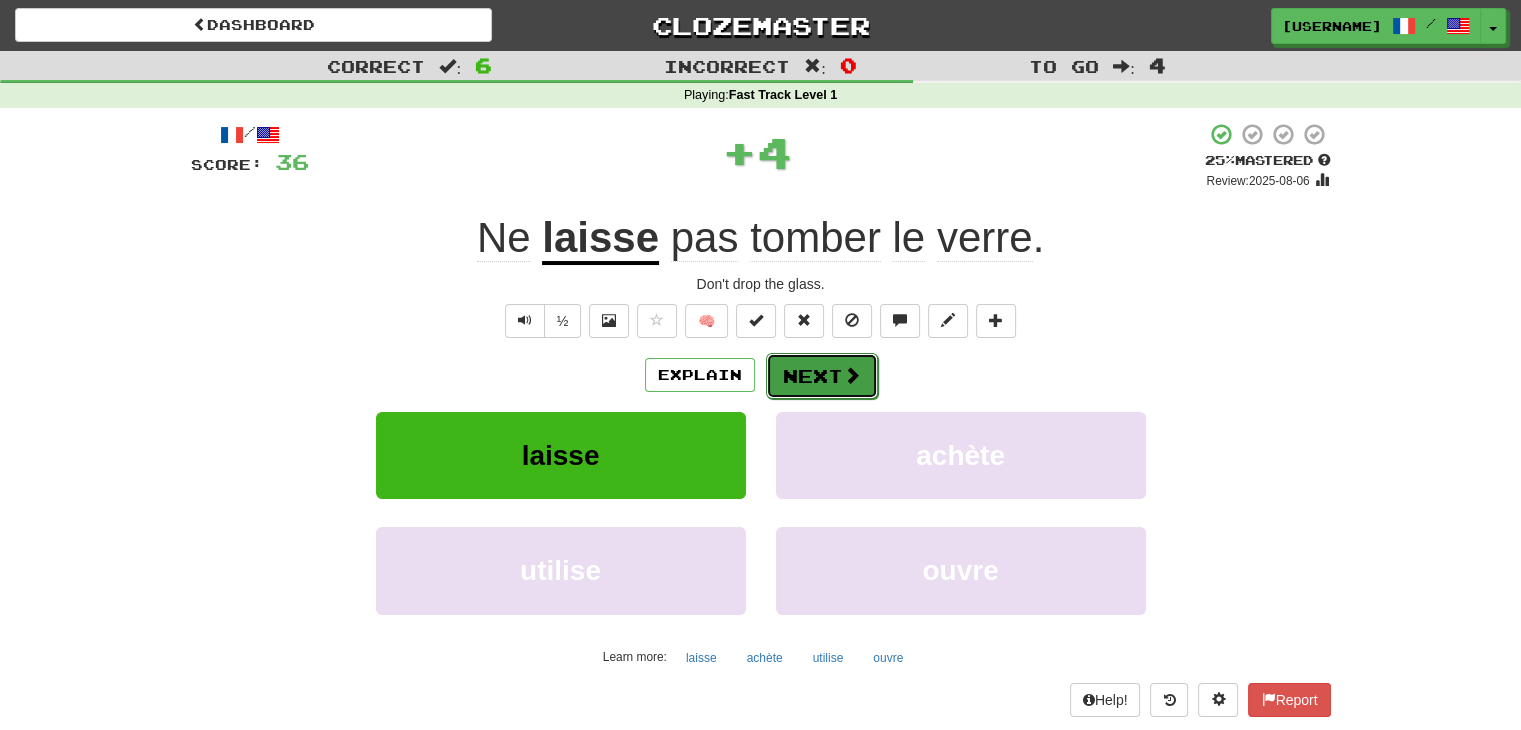 click on "Next" at bounding box center (822, 376) 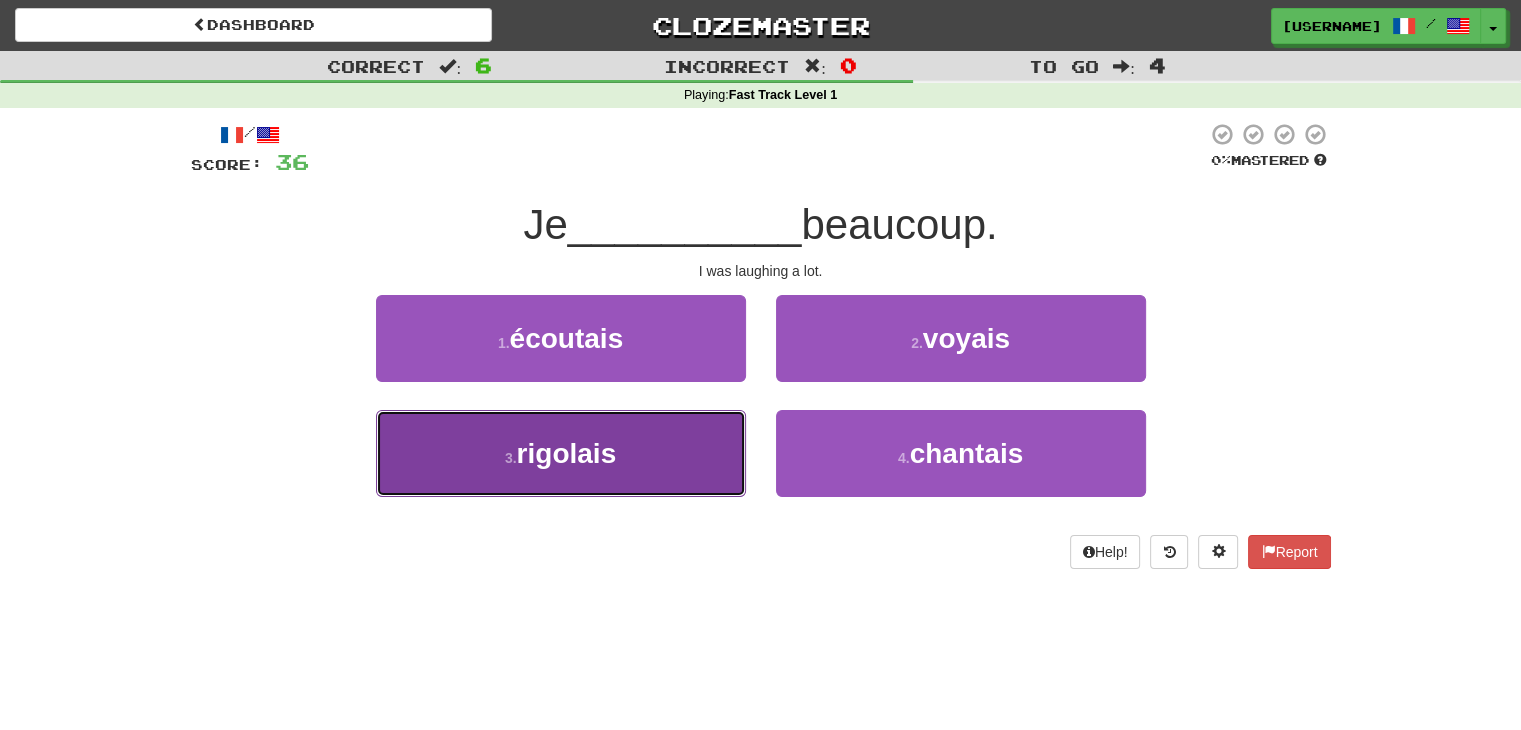 click on "3 .  rigolais" at bounding box center [561, 453] 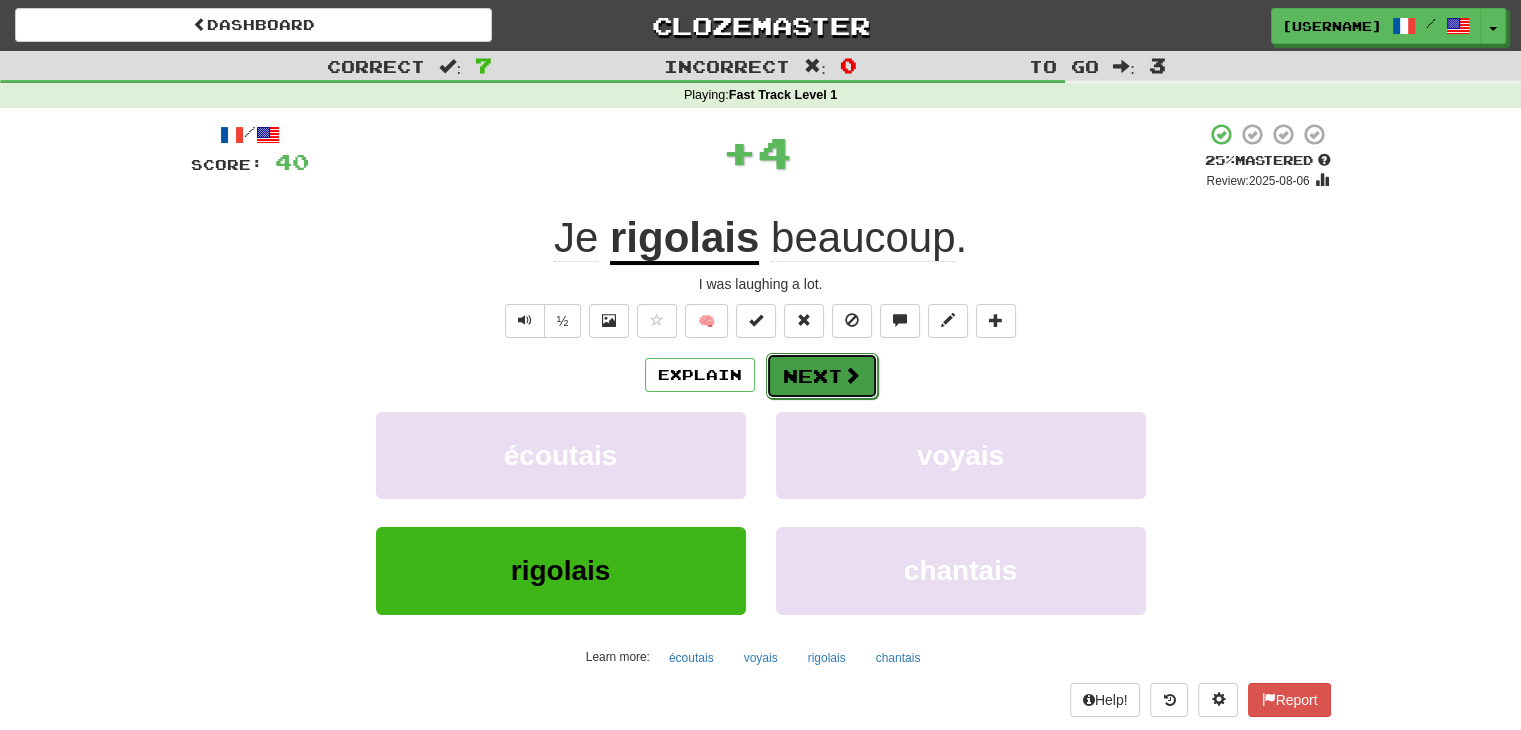 click on "Next" at bounding box center (822, 376) 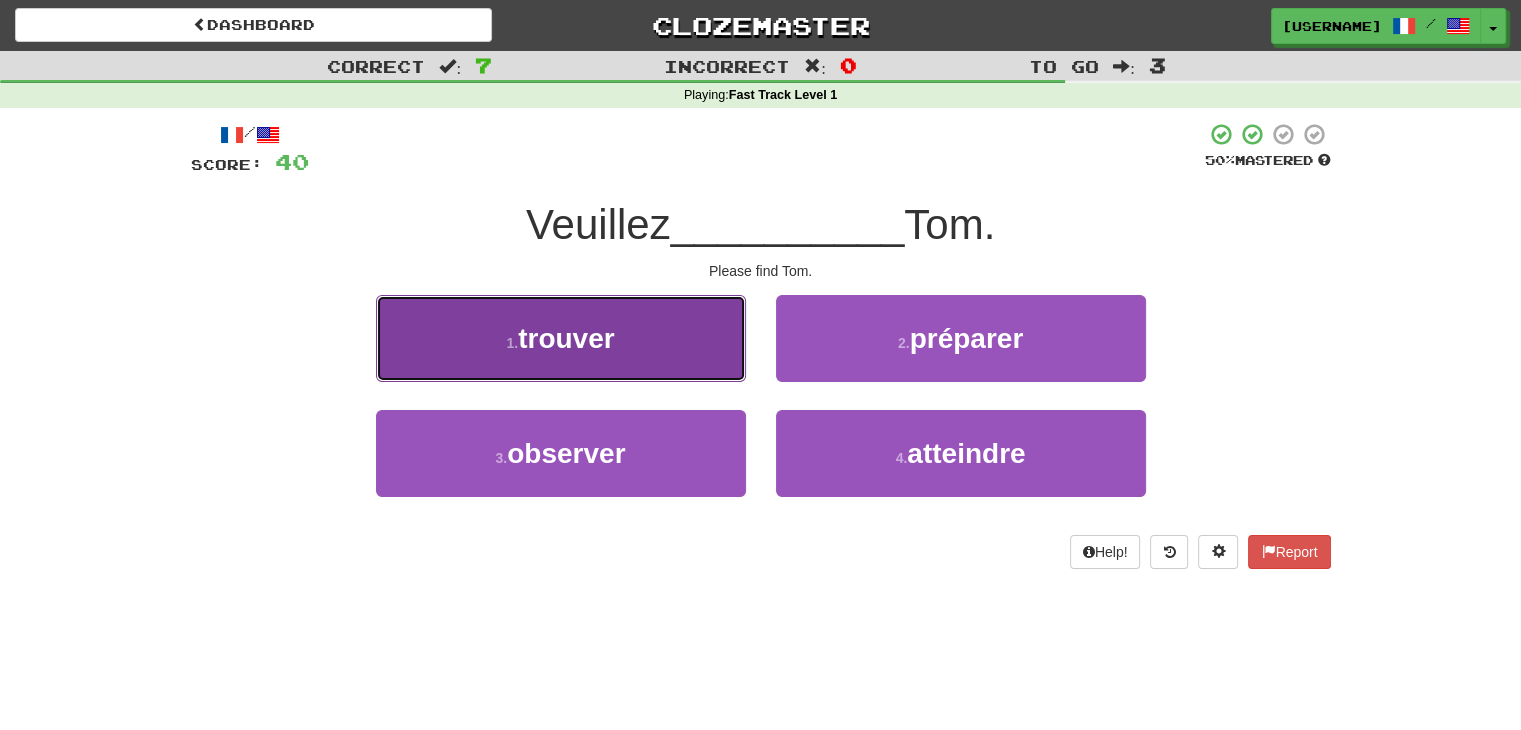 click on "1 .  trouver" at bounding box center (561, 338) 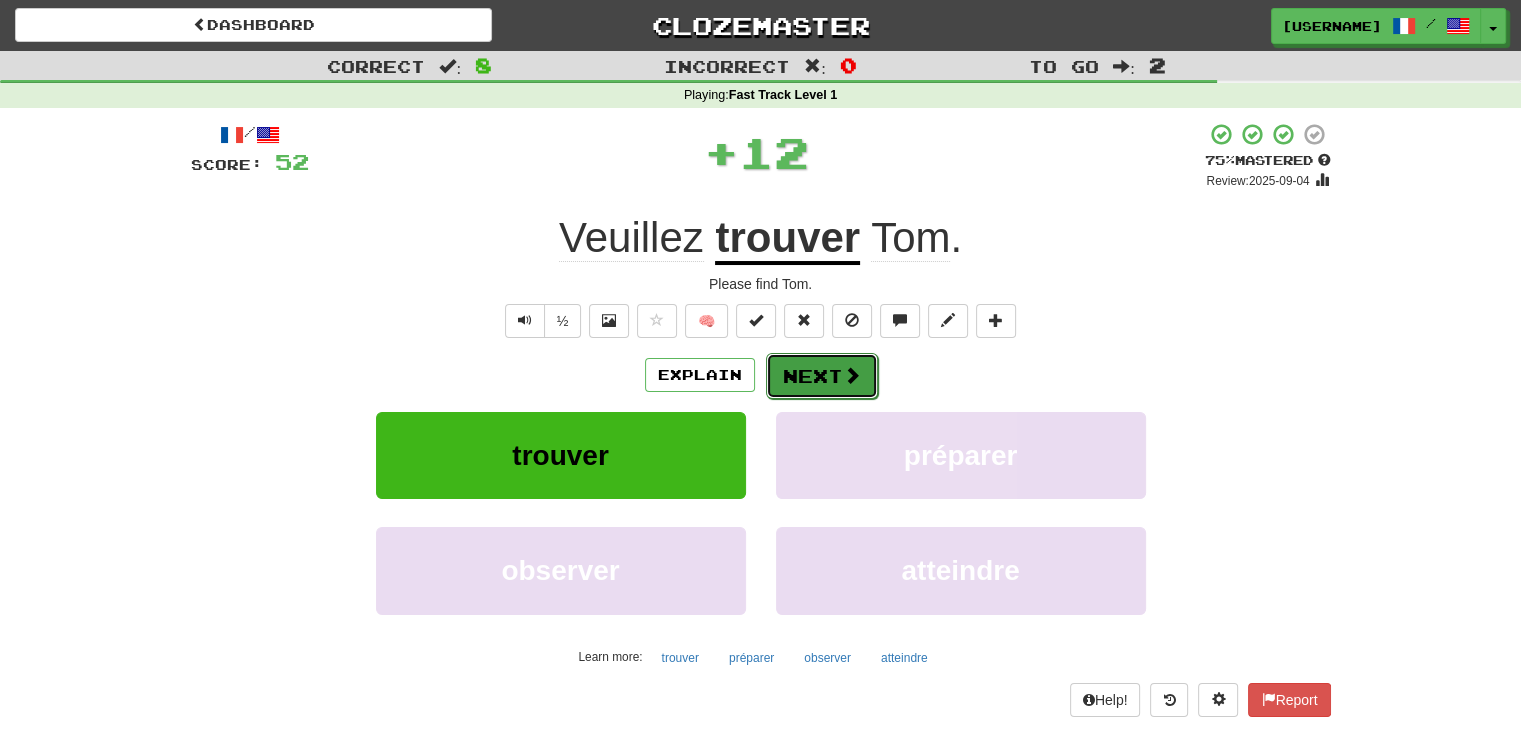 click on "Next" at bounding box center [822, 376] 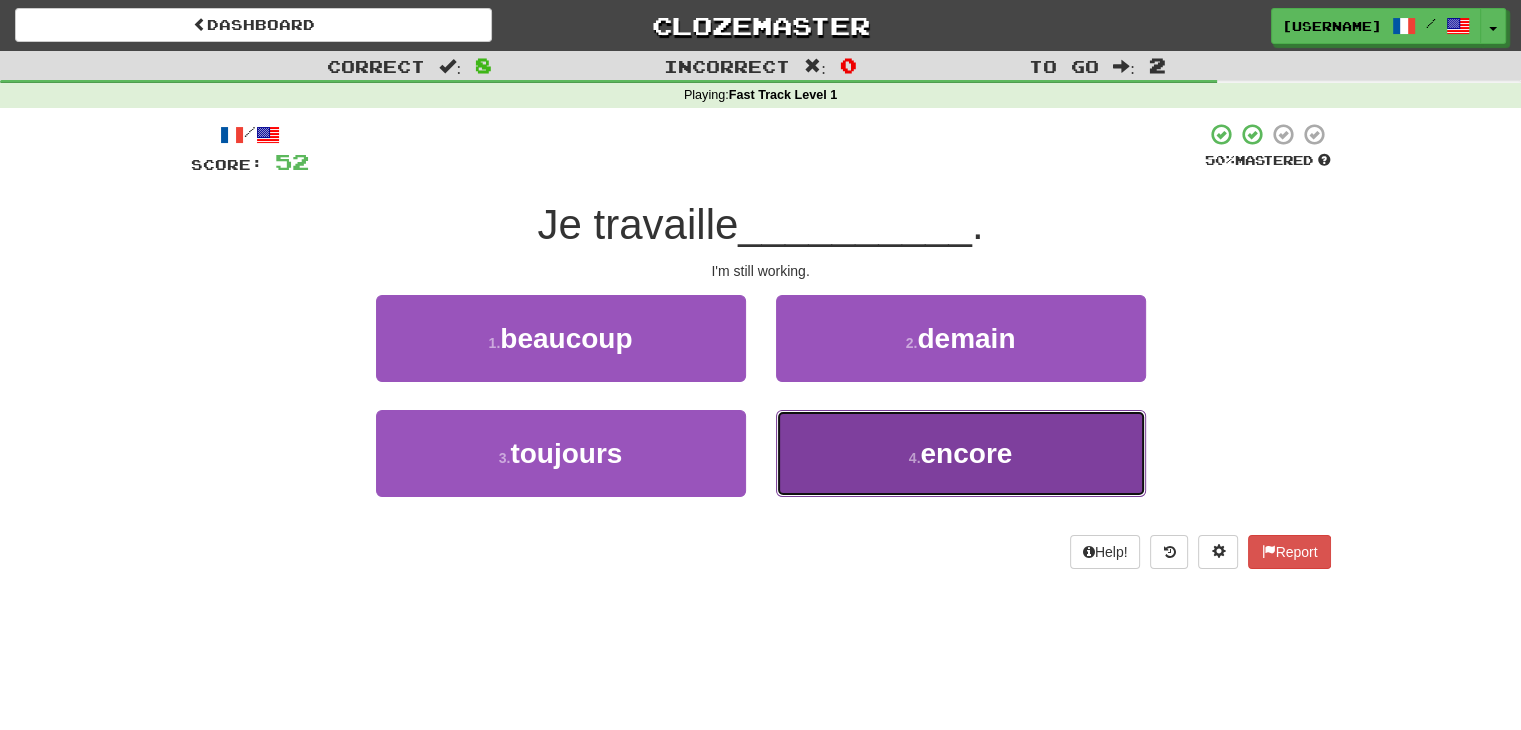 click on "4 .  encore" at bounding box center [961, 453] 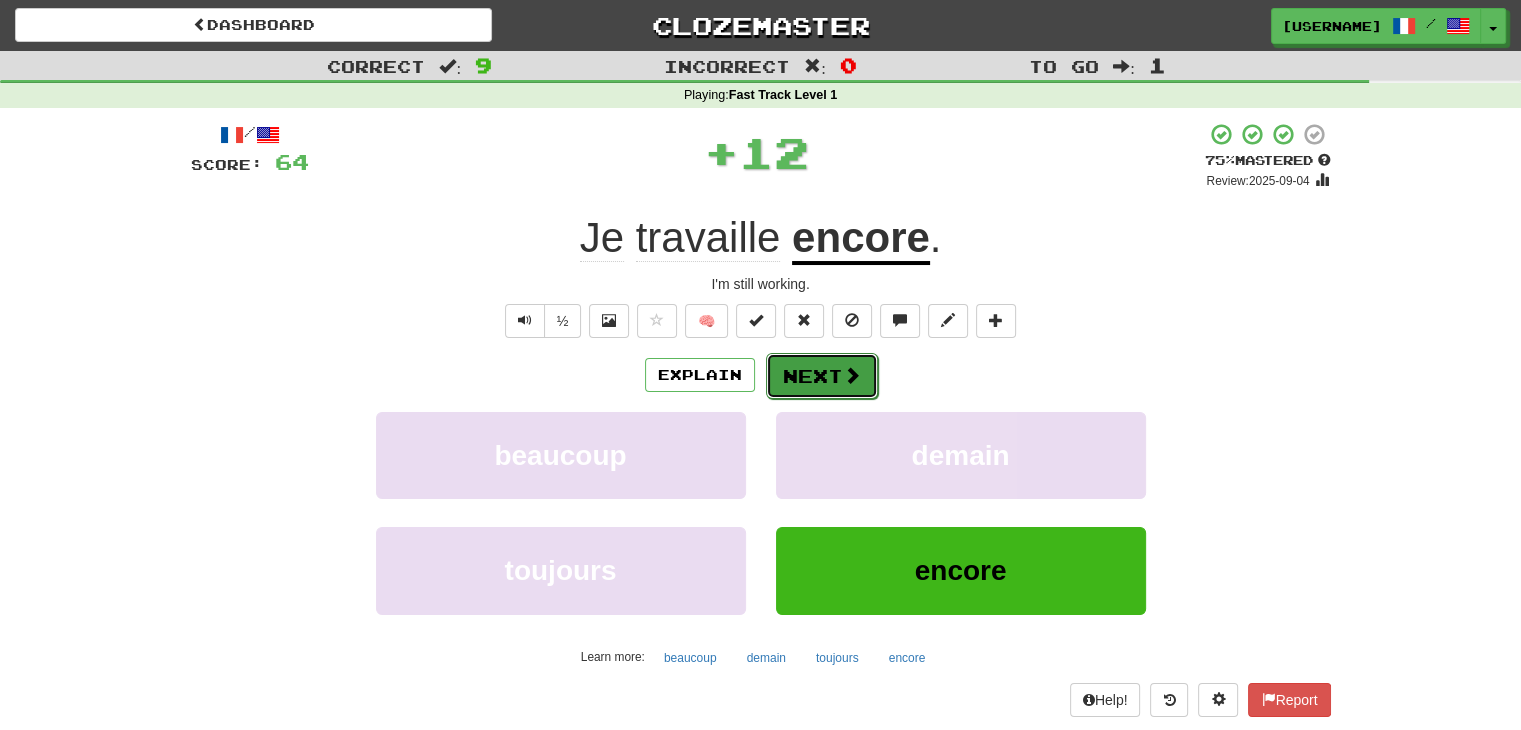 click on "Next" at bounding box center (822, 376) 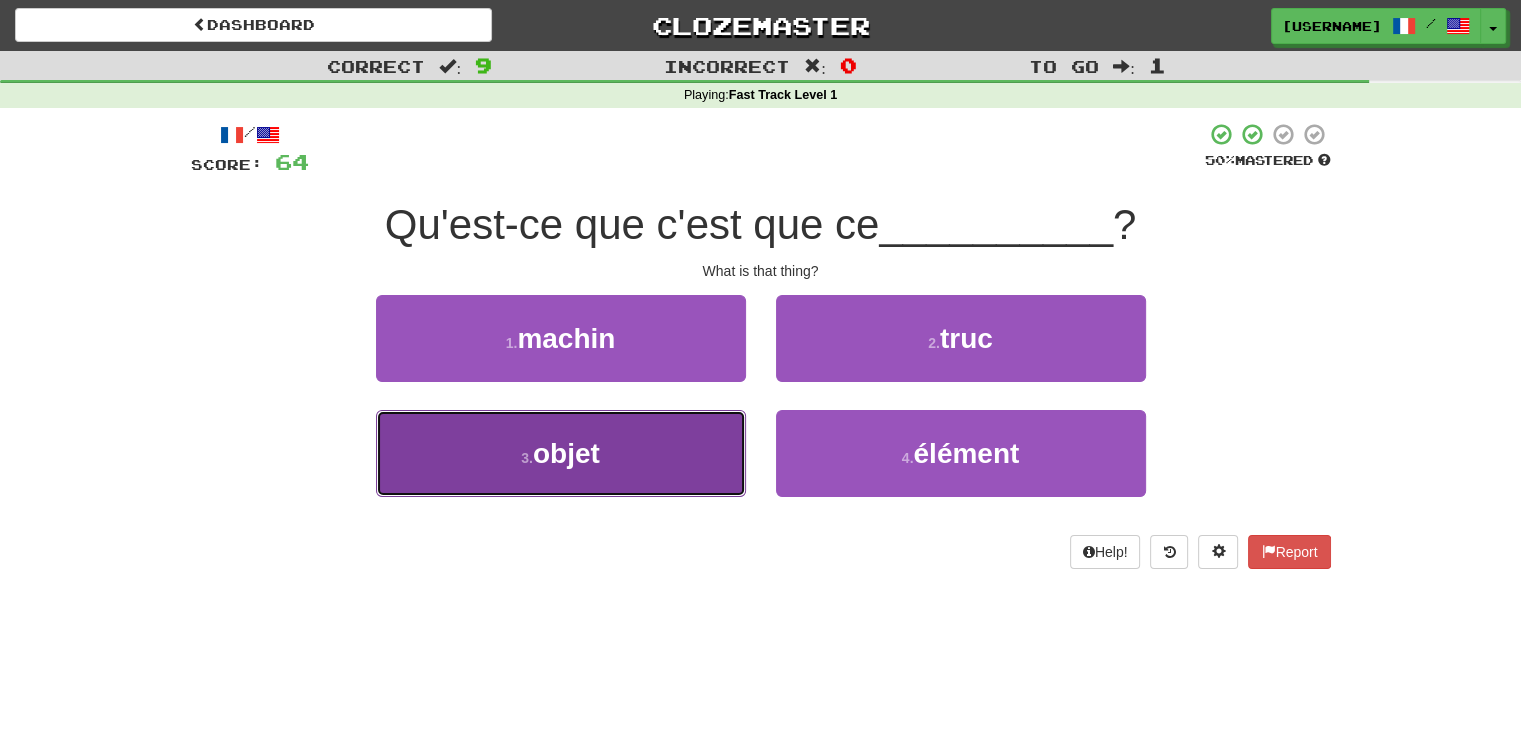 click on "3 .  objet" at bounding box center (561, 453) 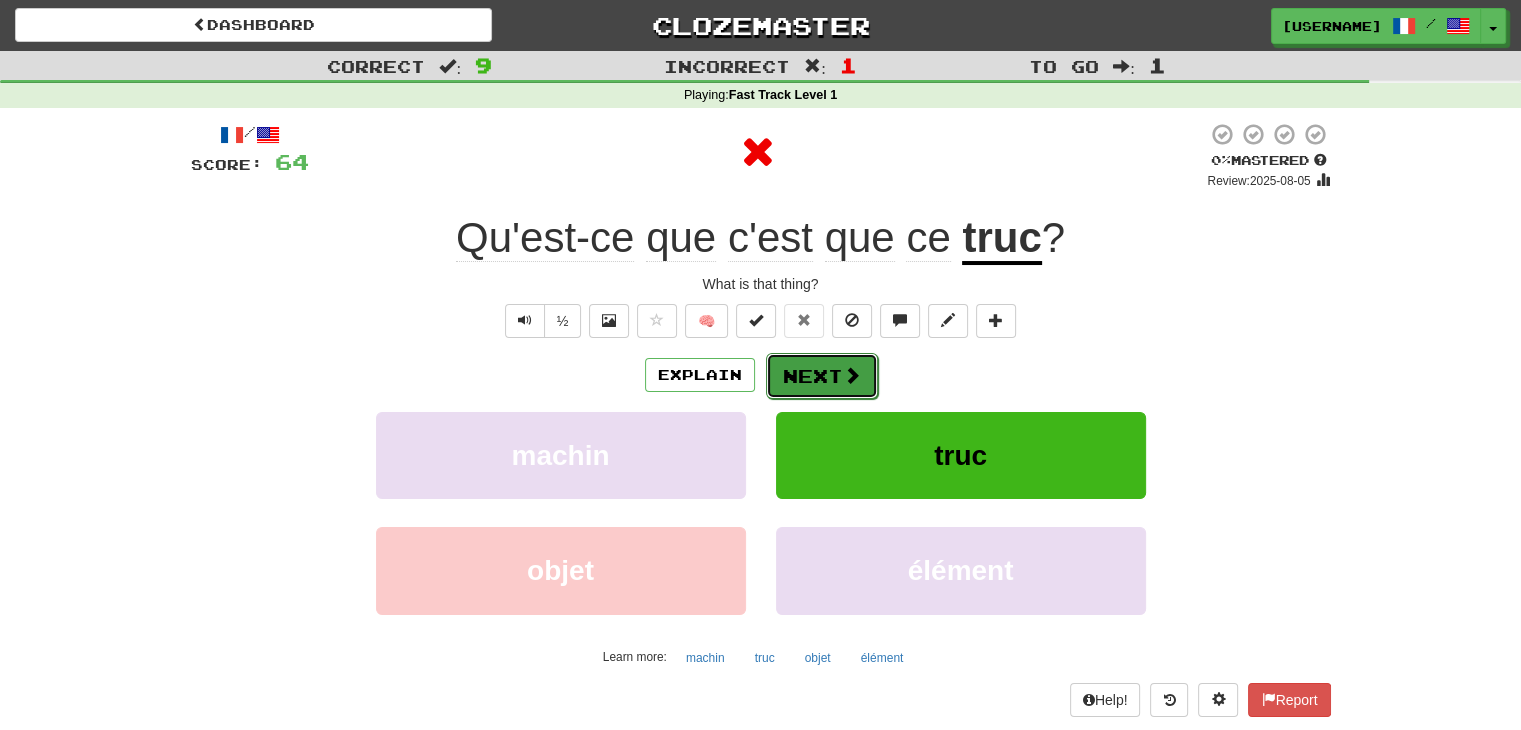 click on "Next" at bounding box center (822, 376) 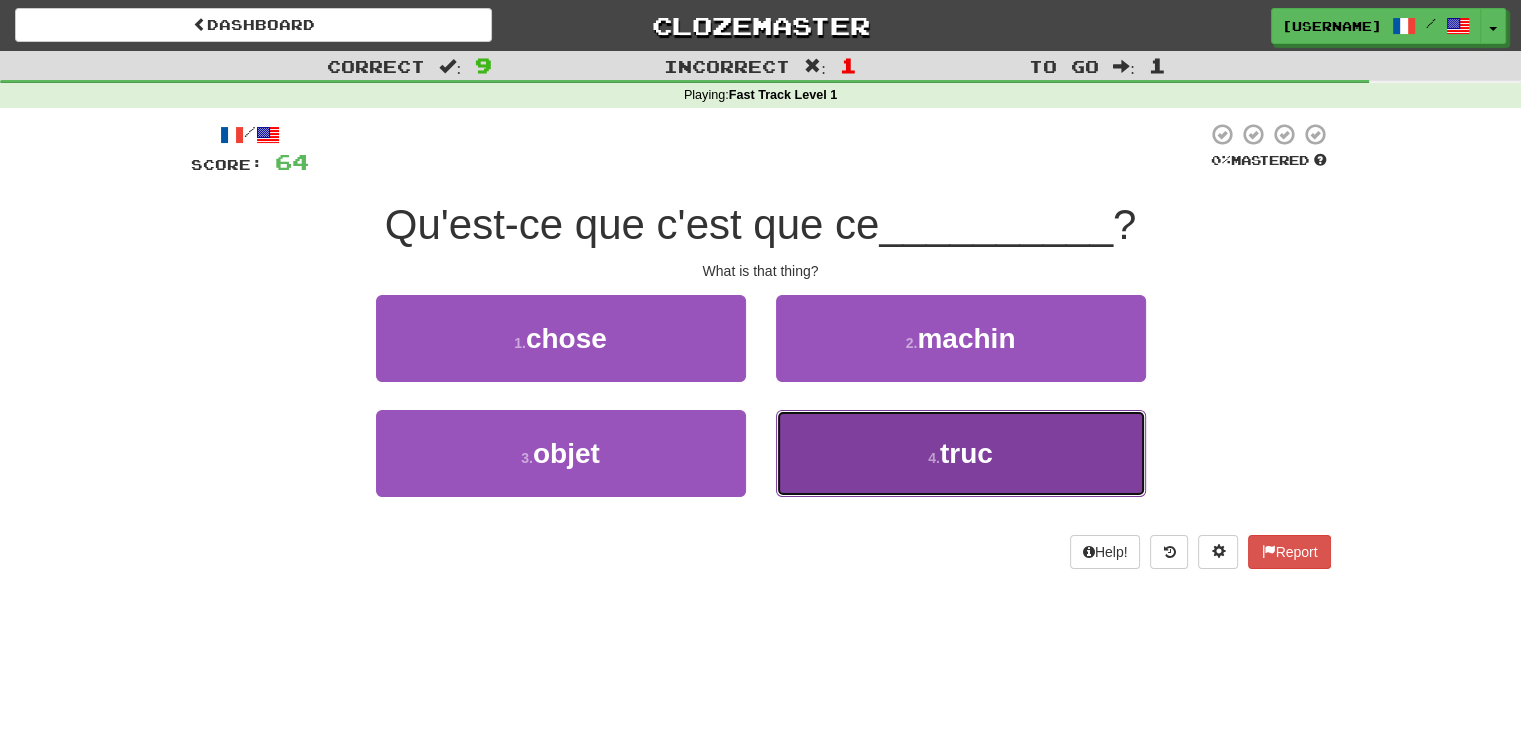click on "4 .  truc" at bounding box center [961, 453] 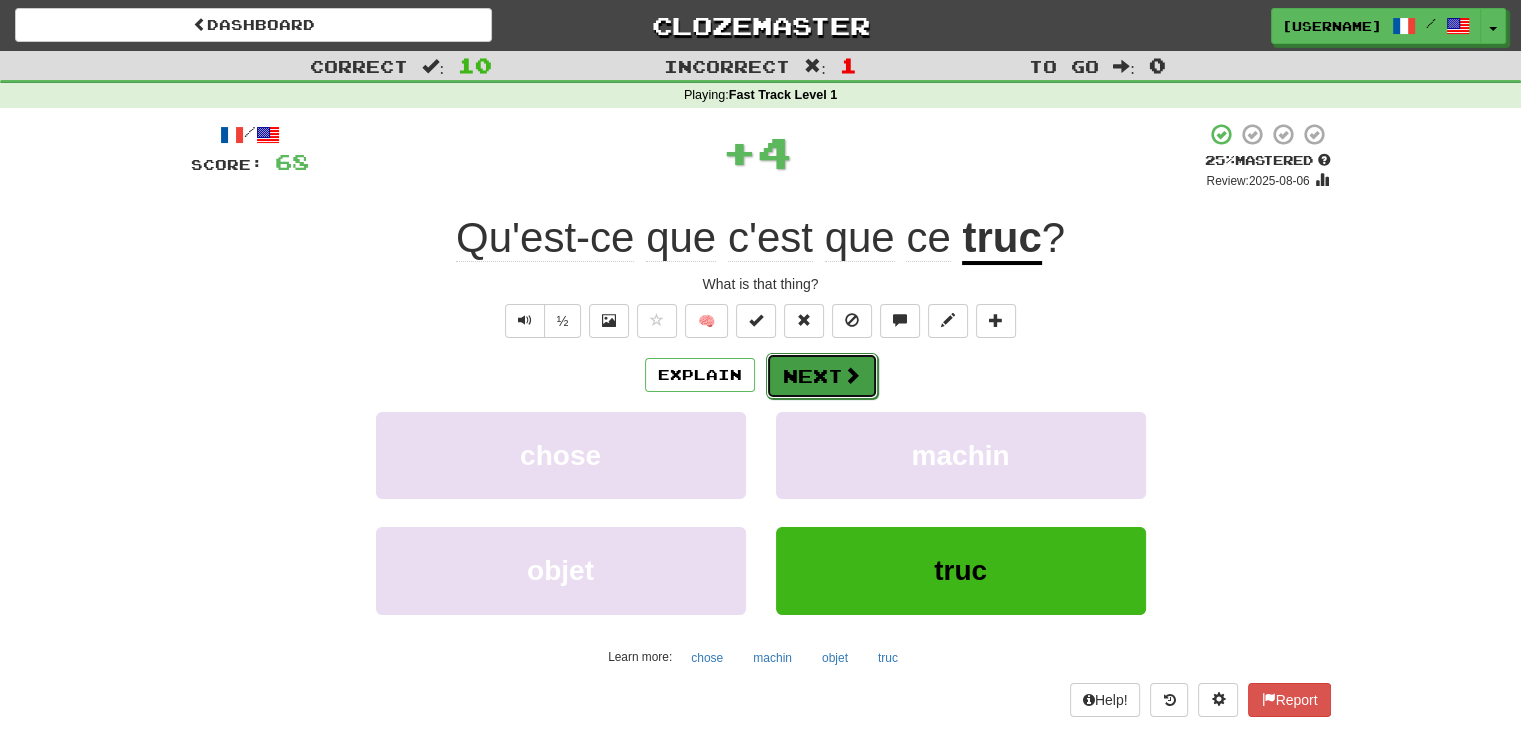click on "Next" at bounding box center (822, 376) 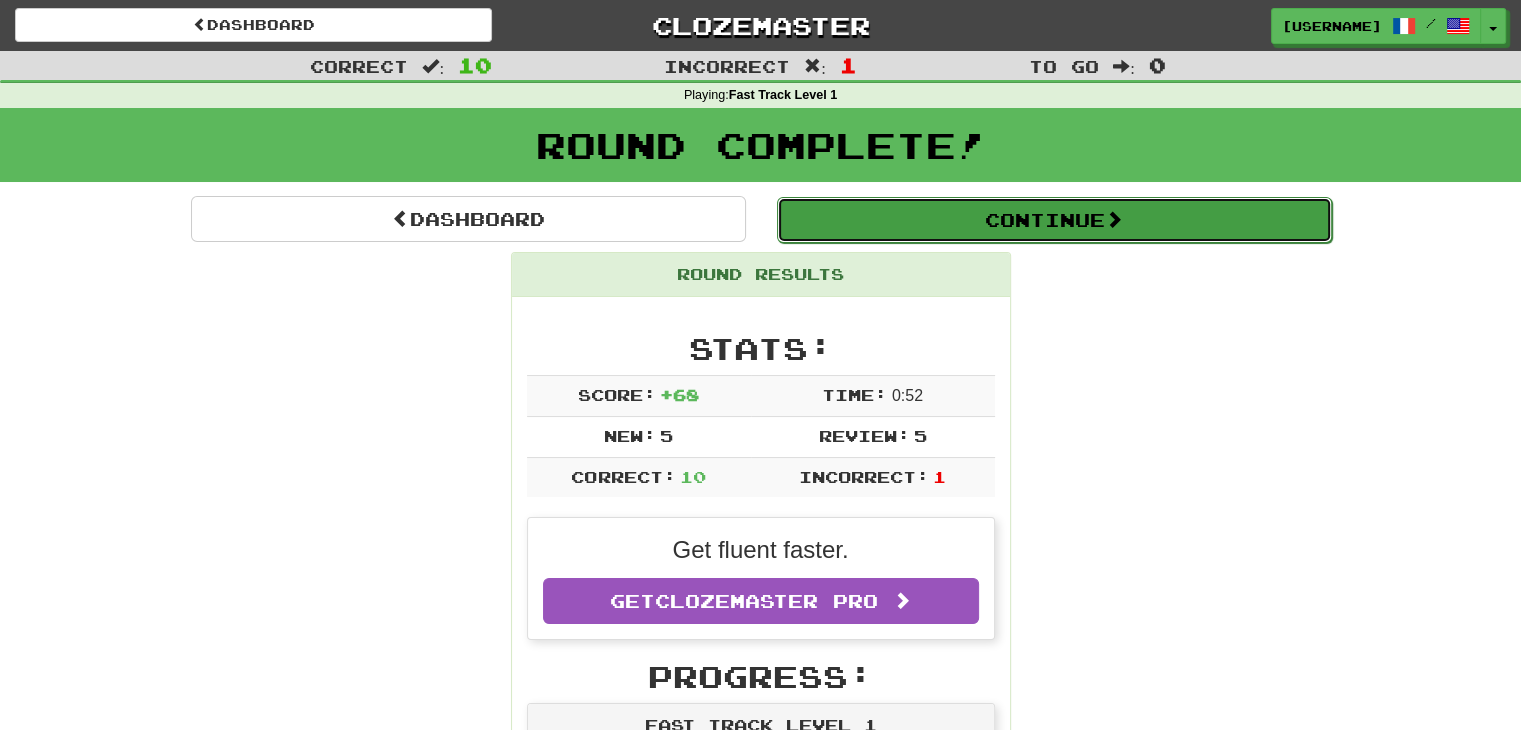 click on "Continue" at bounding box center (1054, 220) 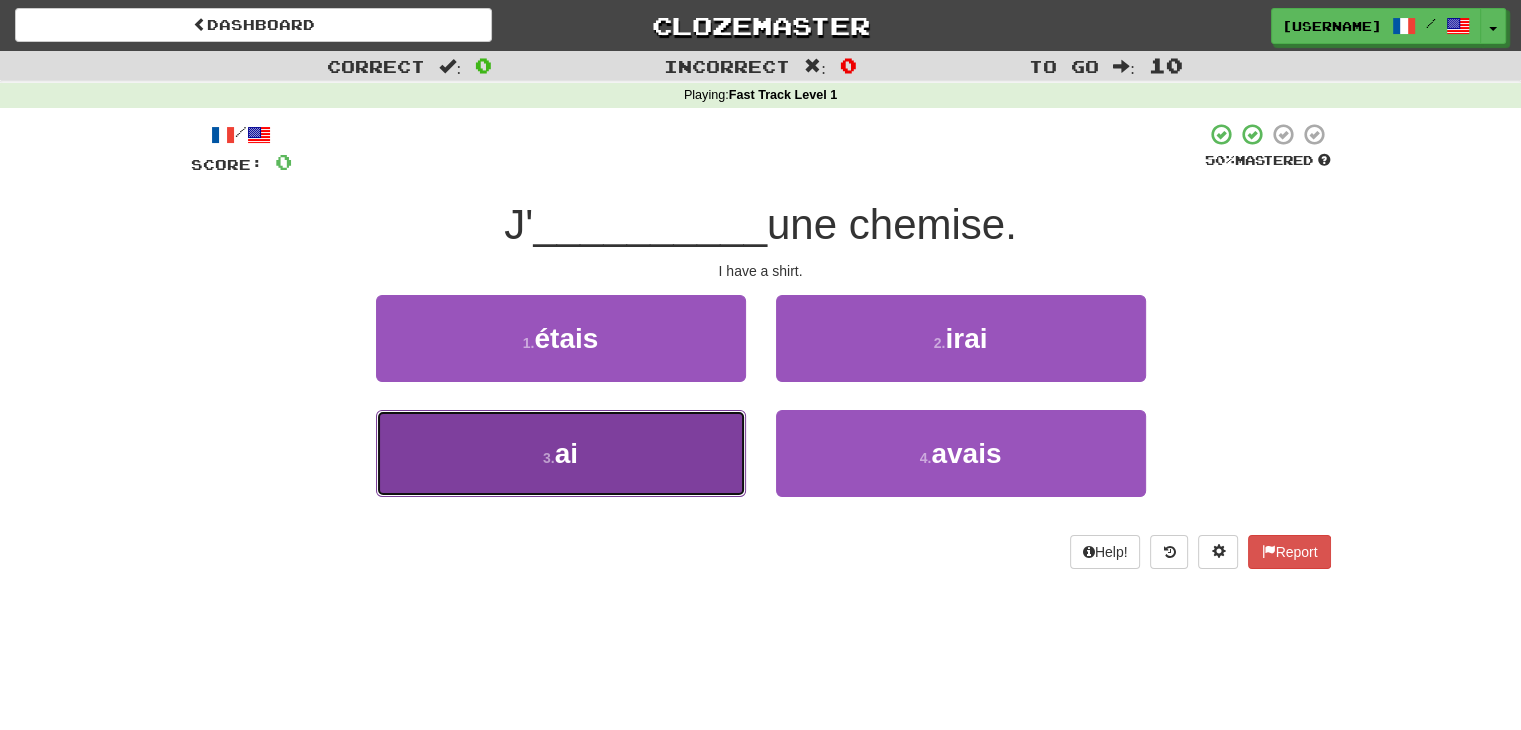 click on "3 .  ai" at bounding box center (561, 453) 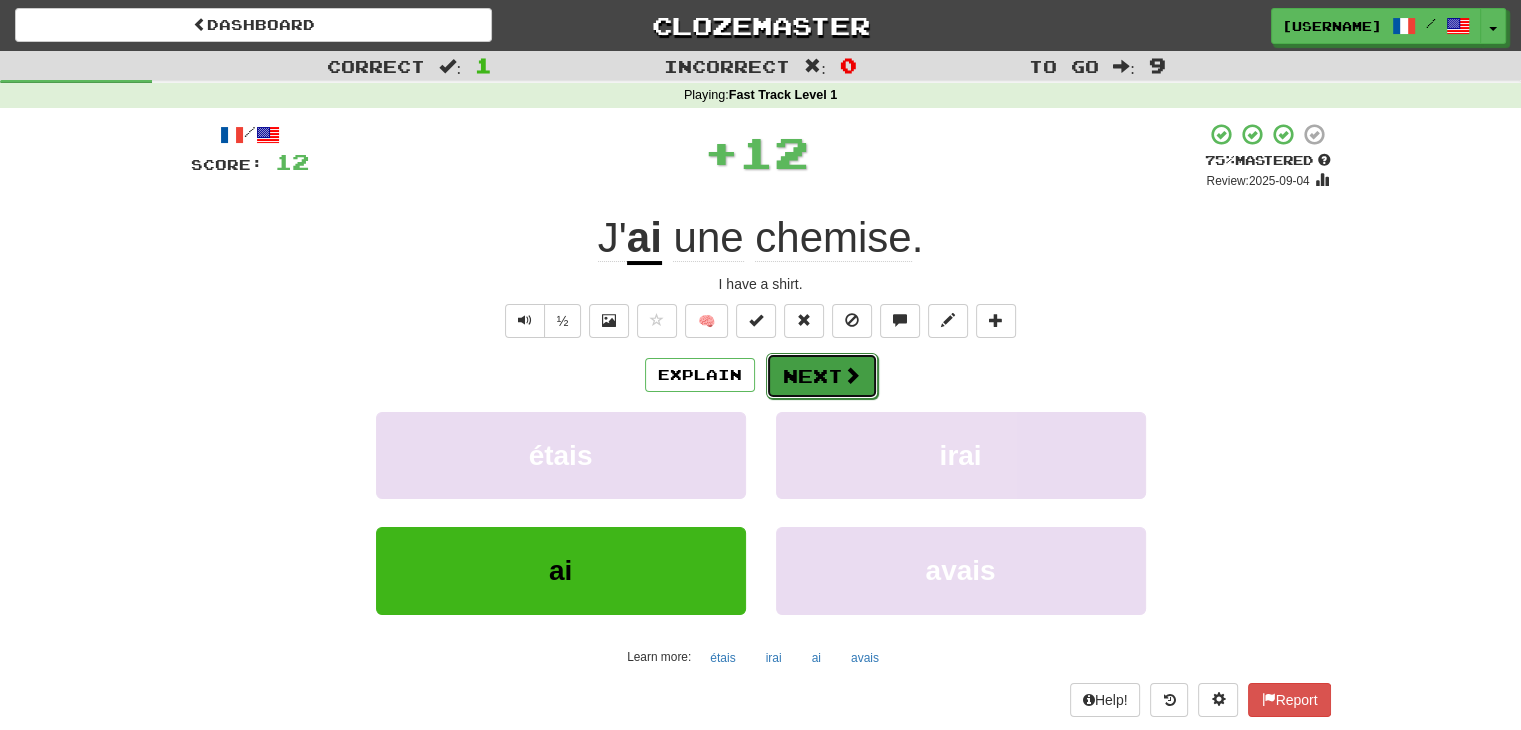 click on "Next" at bounding box center [822, 376] 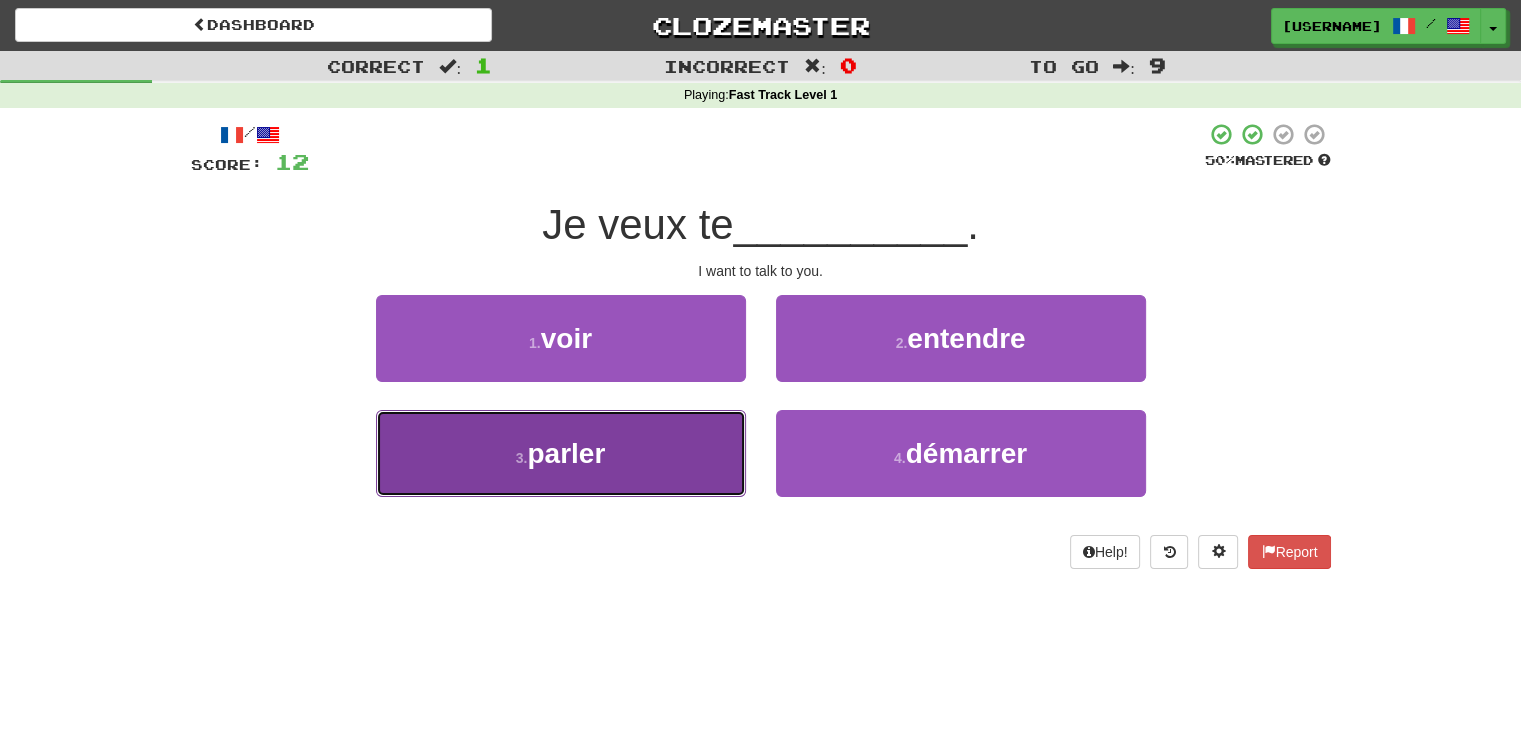 click on "3 .  parler" at bounding box center (561, 453) 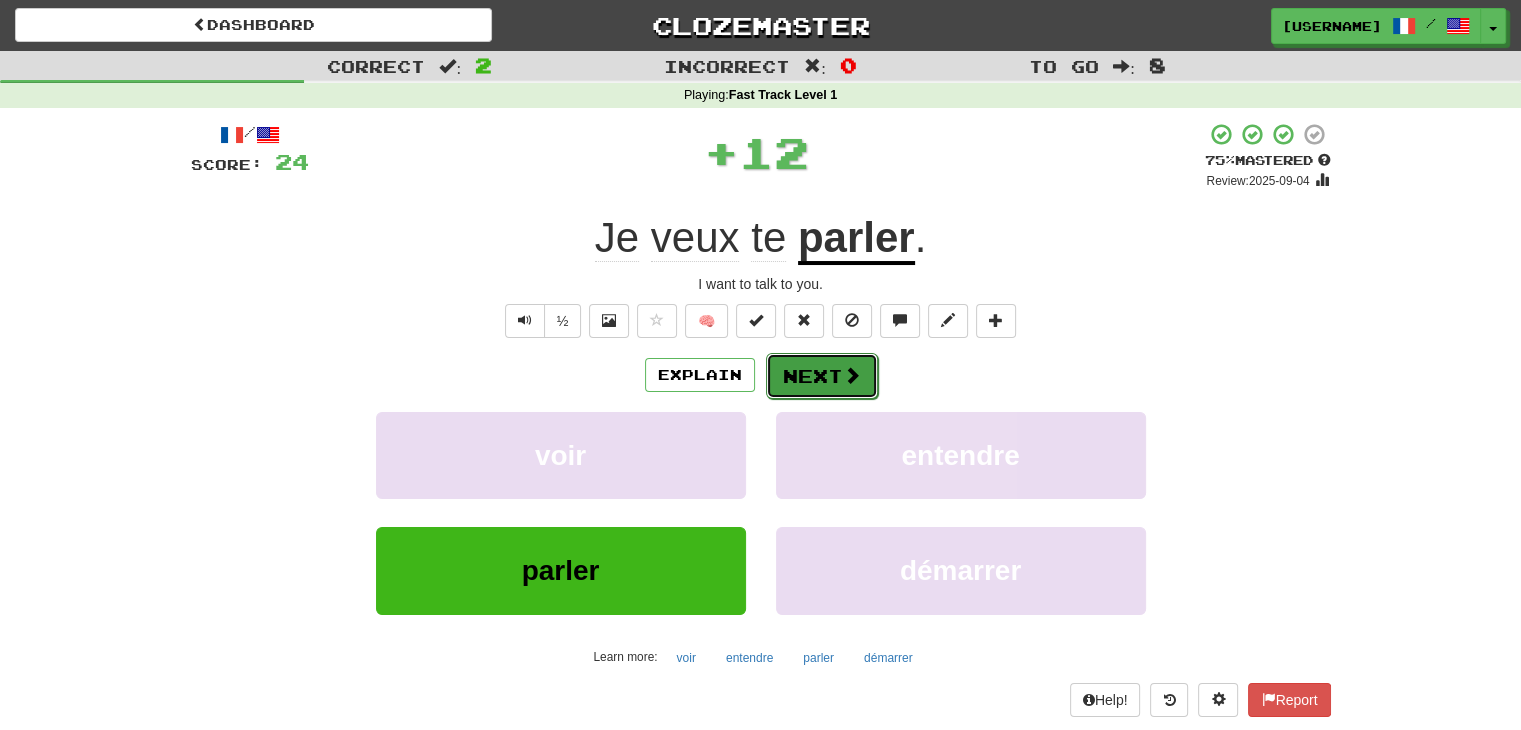 click at bounding box center [852, 375] 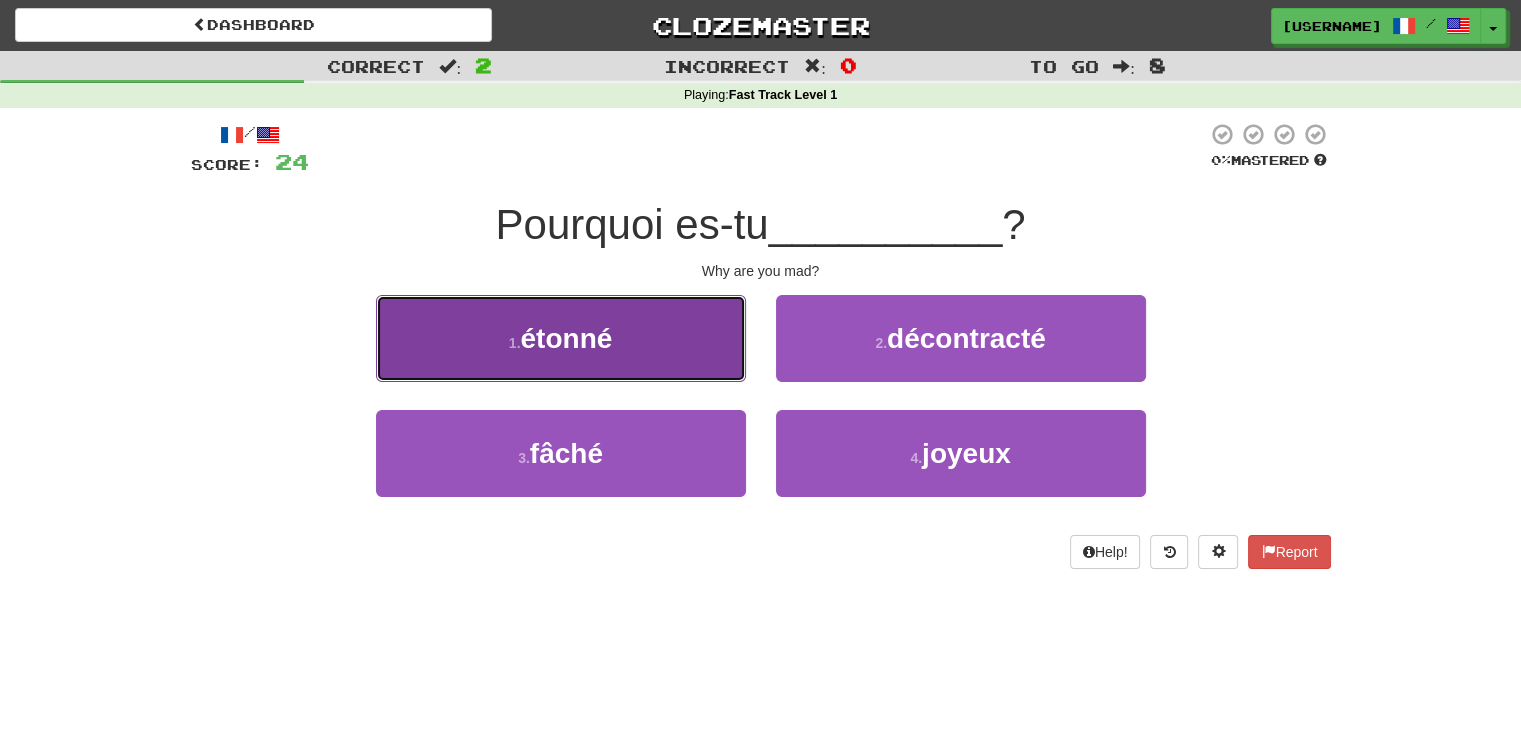 click on "1 .  étonné" at bounding box center [561, 338] 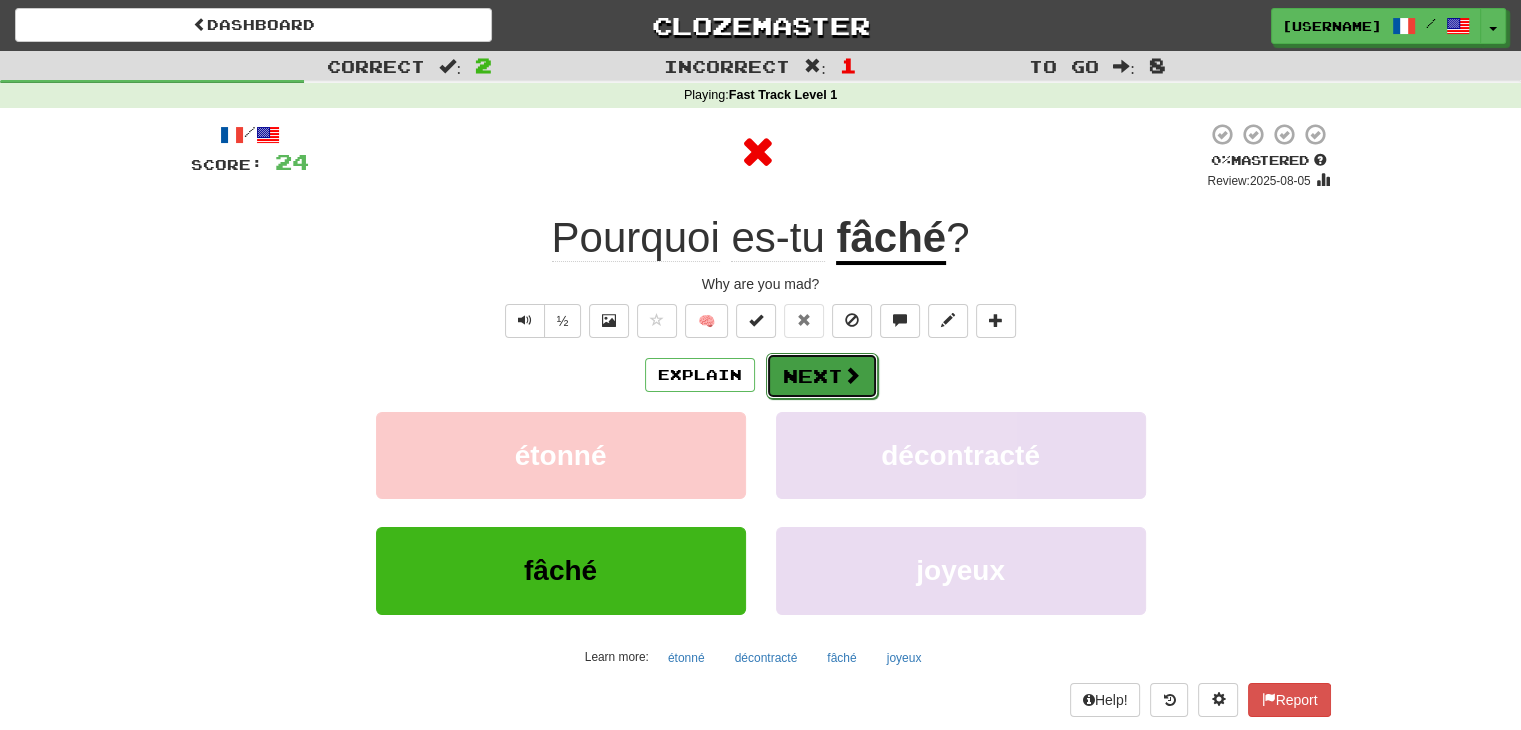 click on "Next" at bounding box center [822, 376] 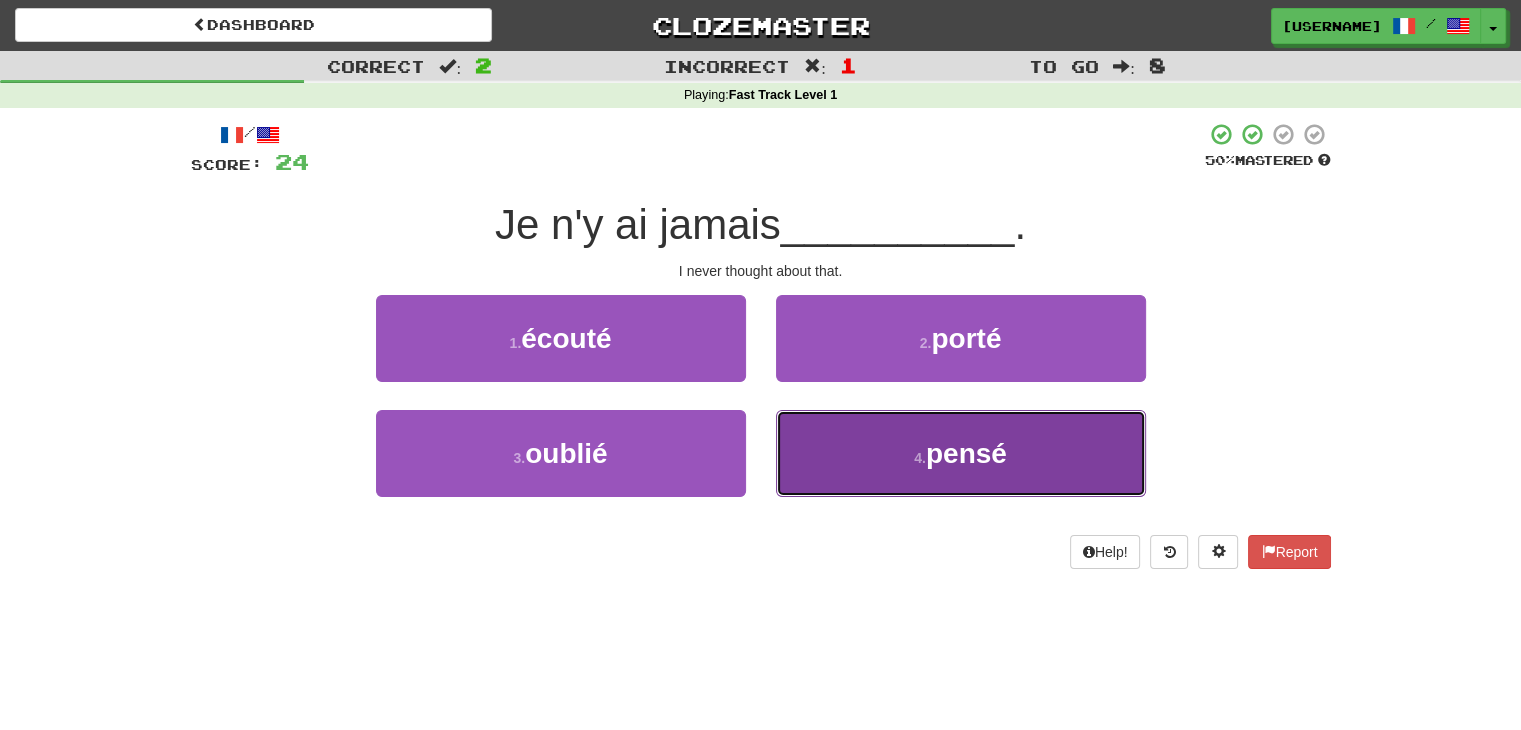 click on "4 .  pensé" at bounding box center [961, 453] 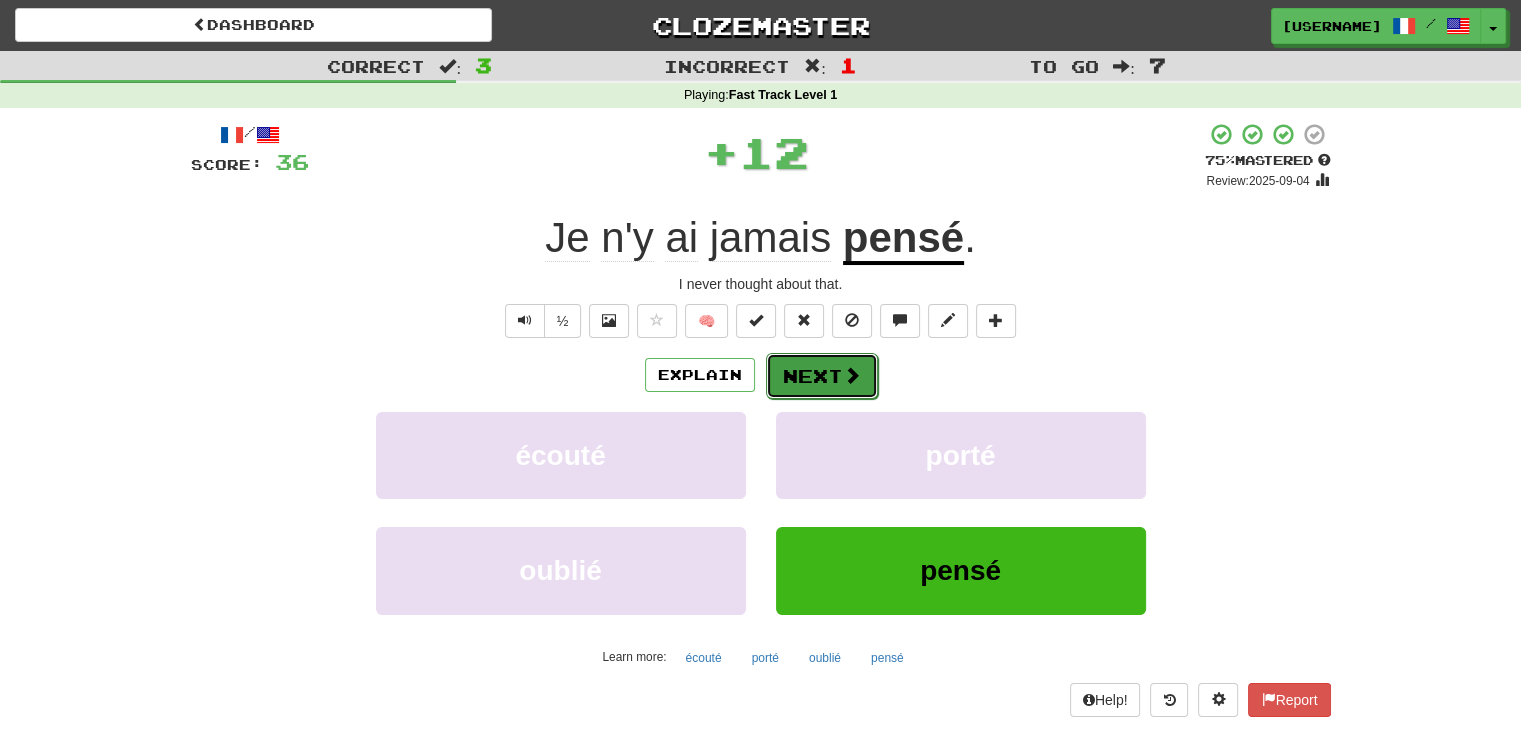 click on "Next" at bounding box center [822, 376] 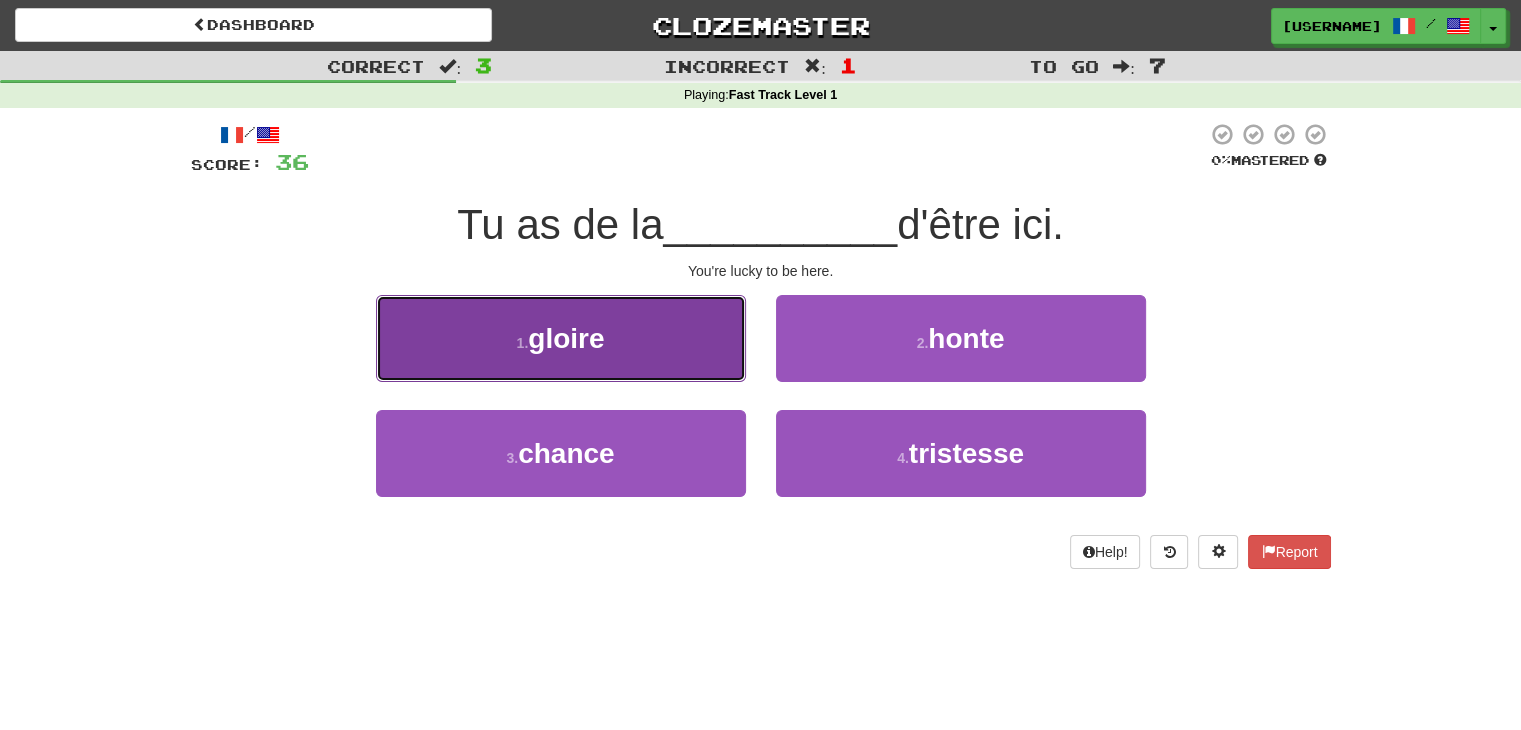 click on "1 .  gloire" at bounding box center (561, 338) 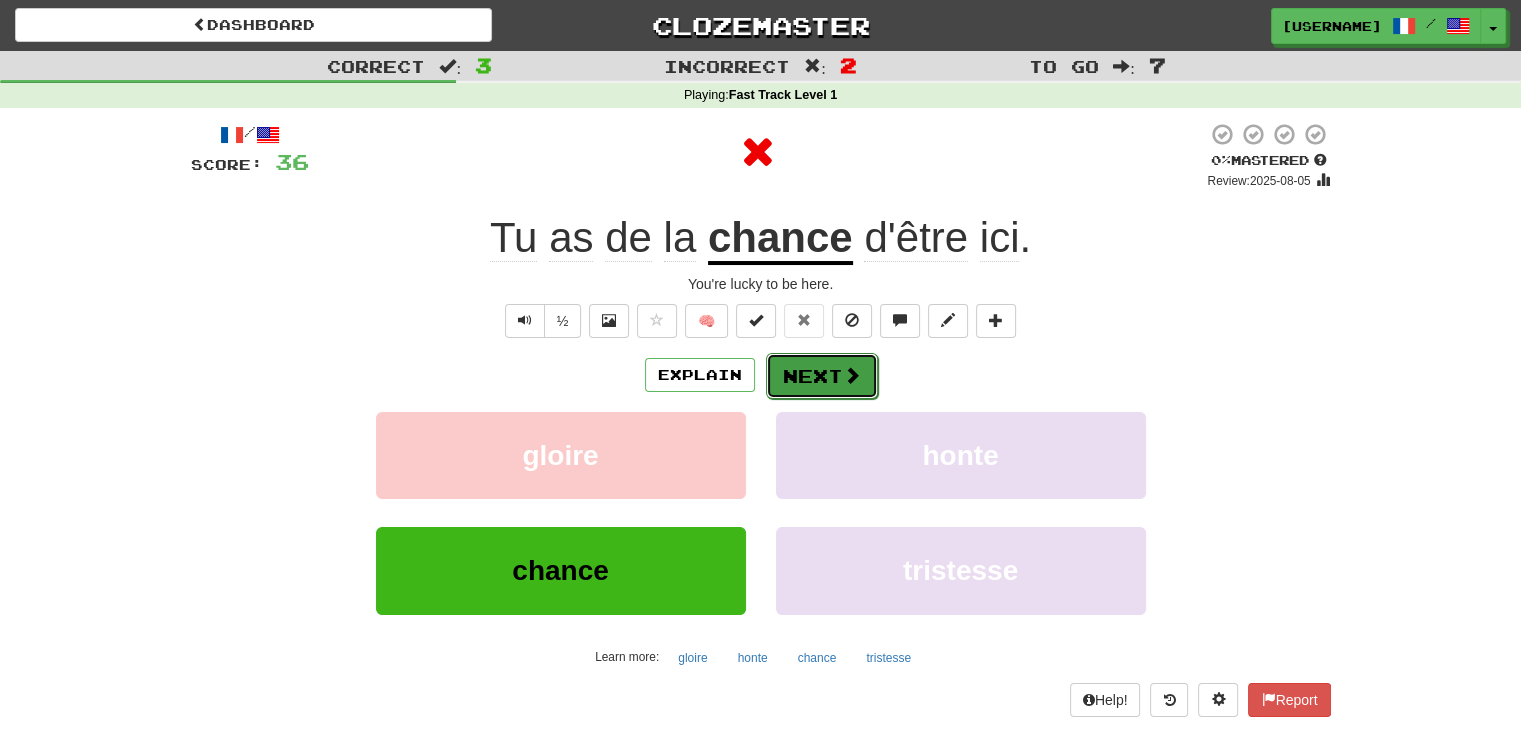 click on "Next" at bounding box center (822, 376) 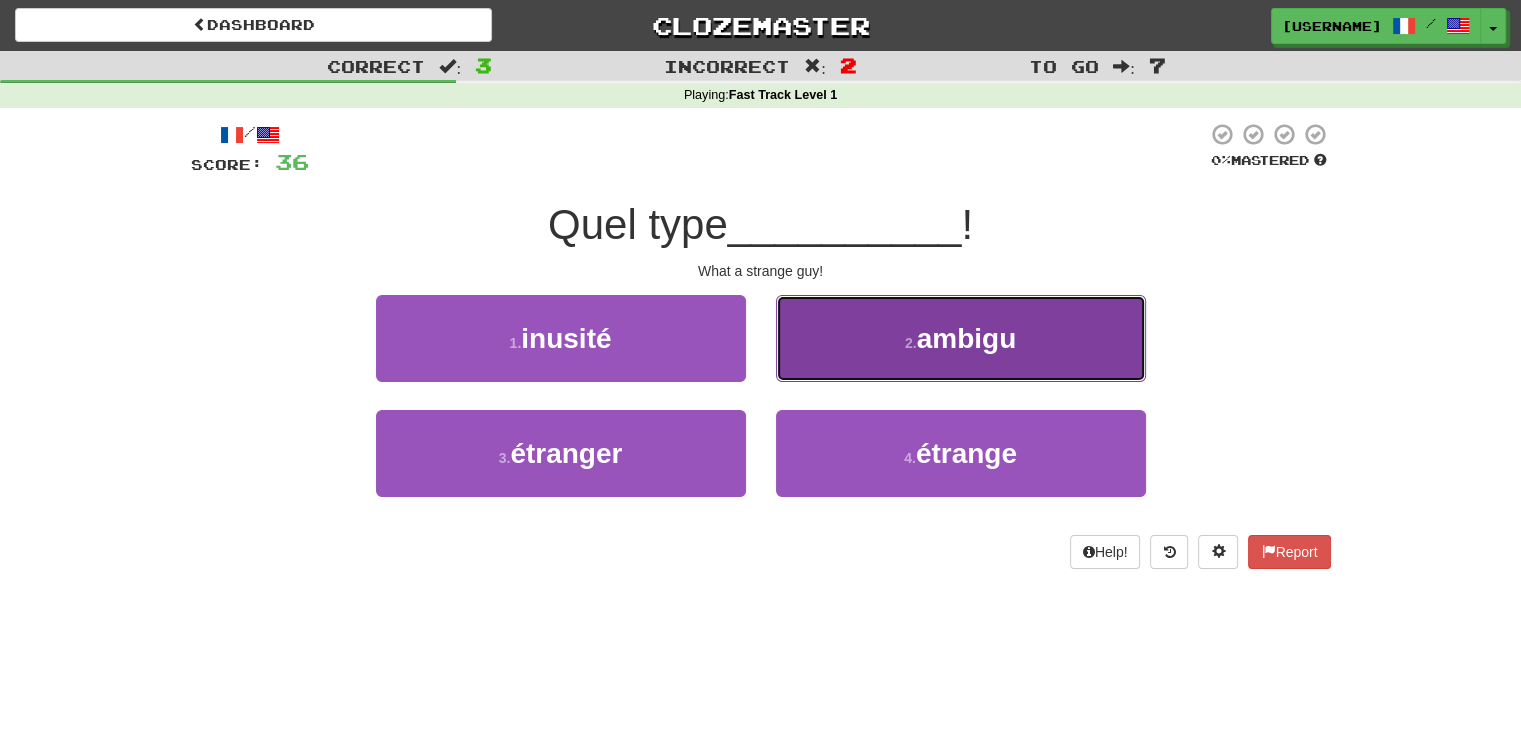 click on "2 .  ambigu" at bounding box center (961, 338) 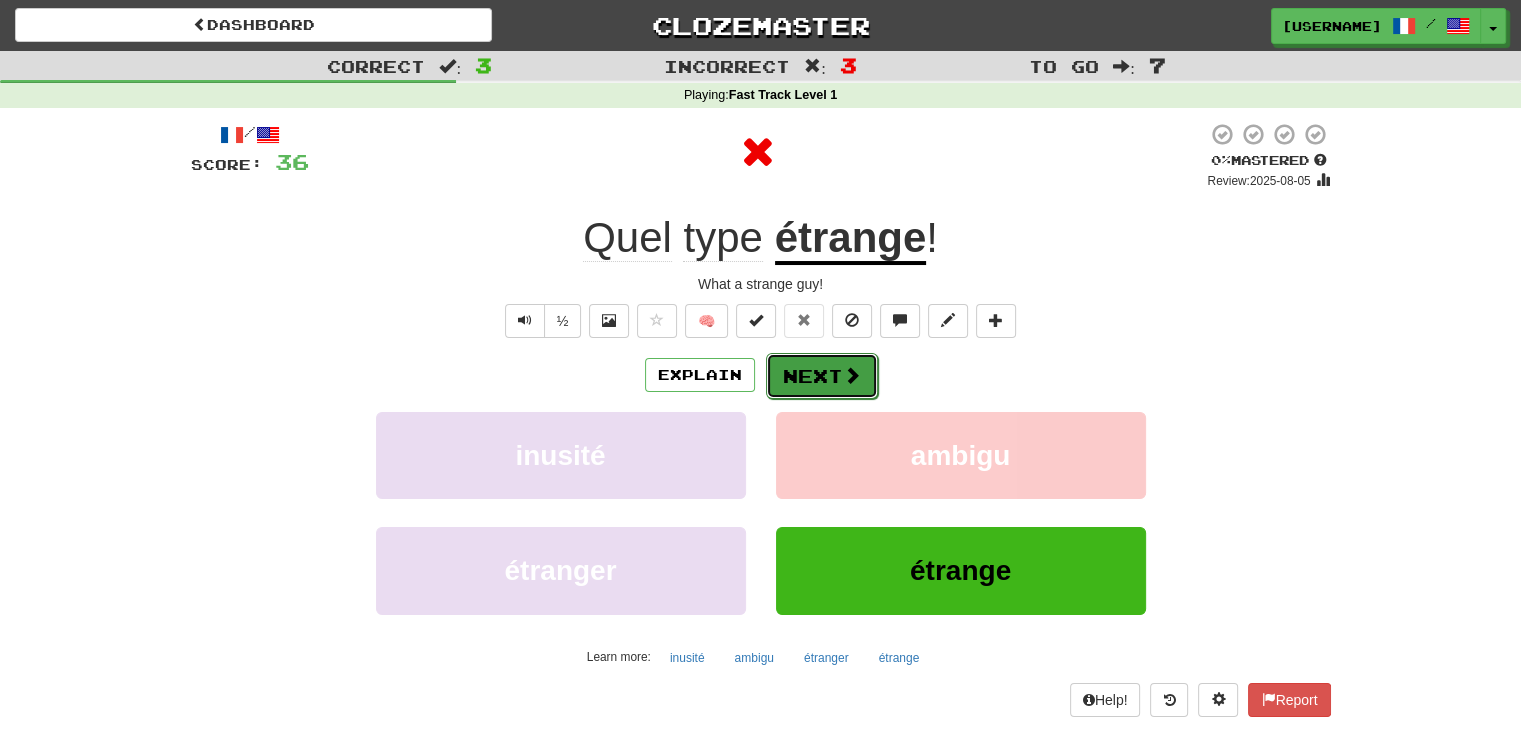 click on "Next" at bounding box center (822, 376) 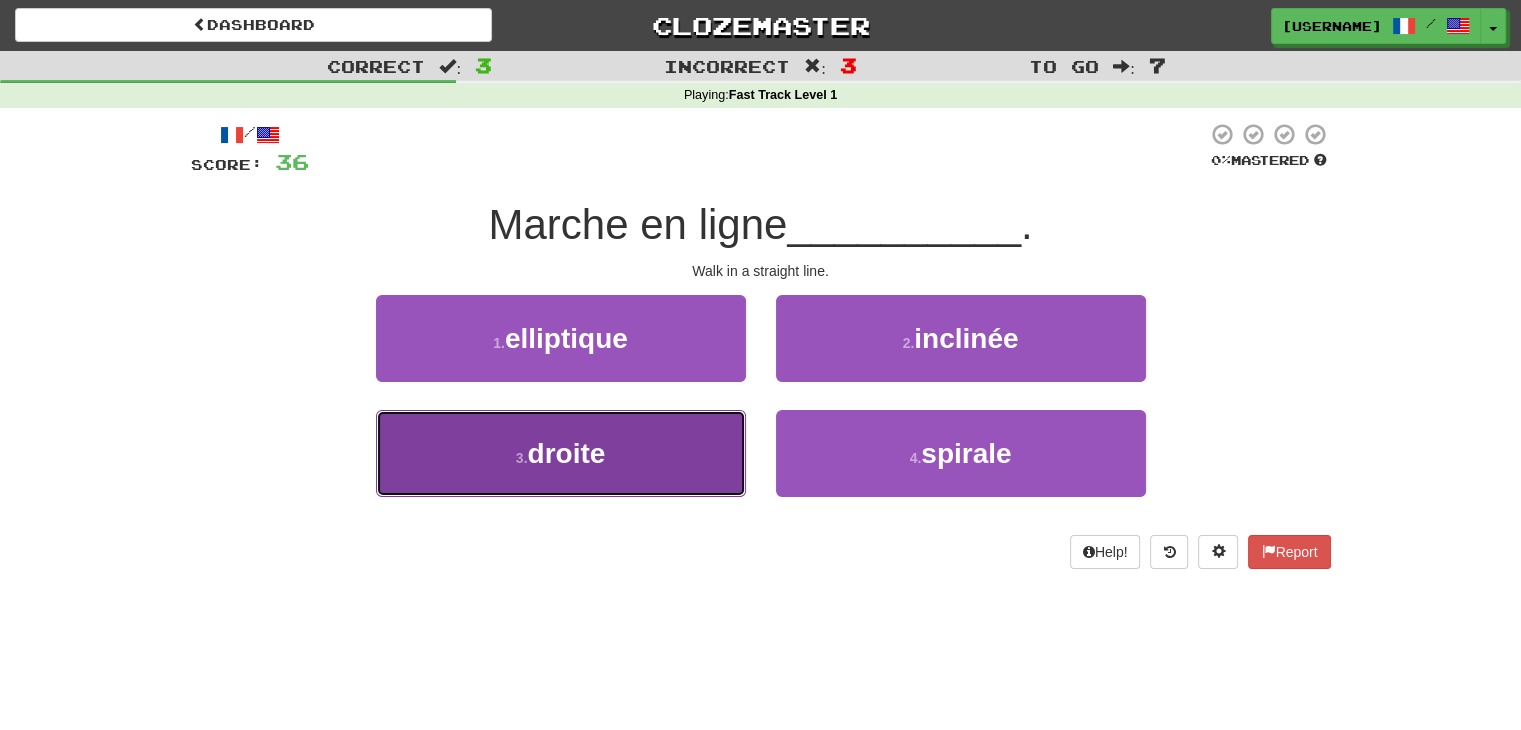 click on "3 .  droite" at bounding box center (561, 453) 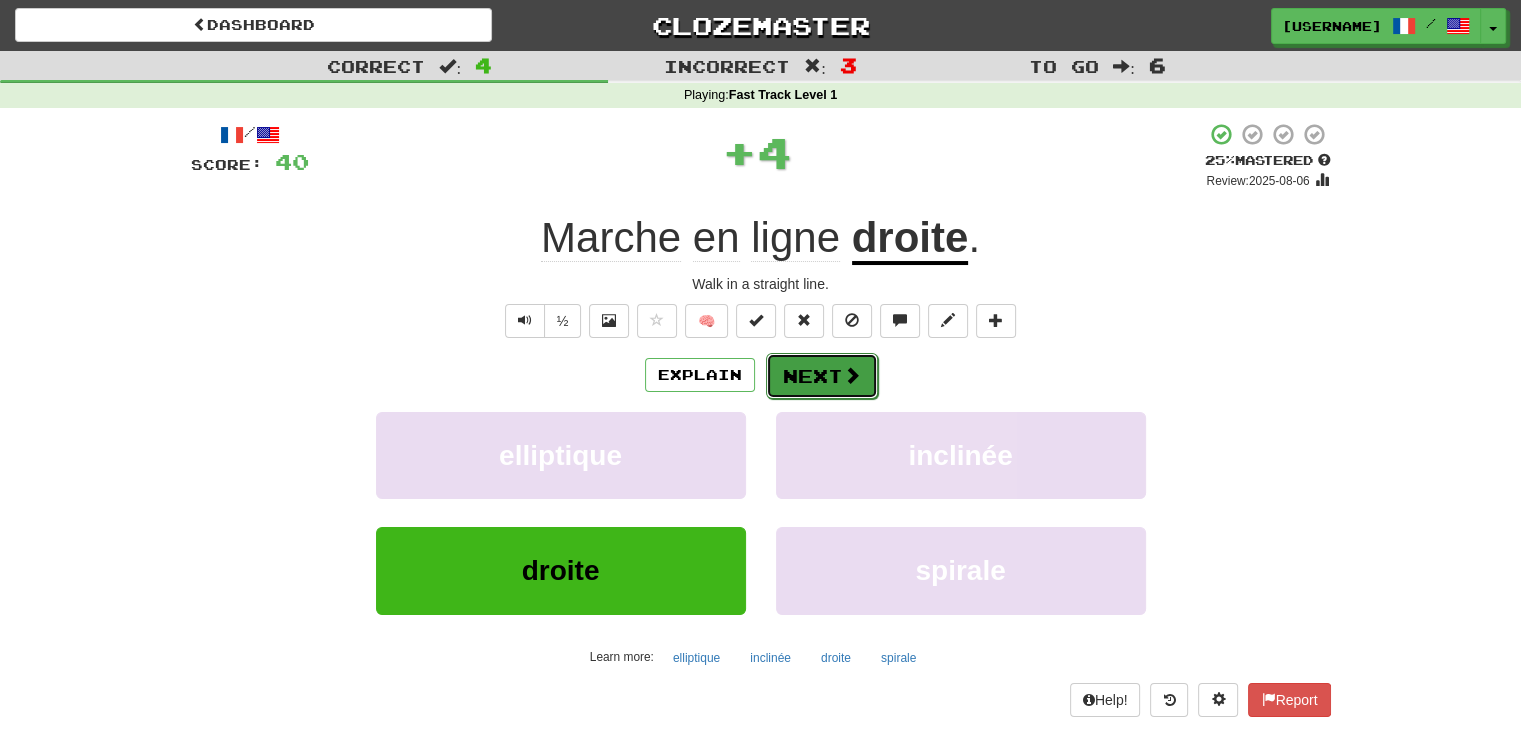 click on "Next" at bounding box center (822, 376) 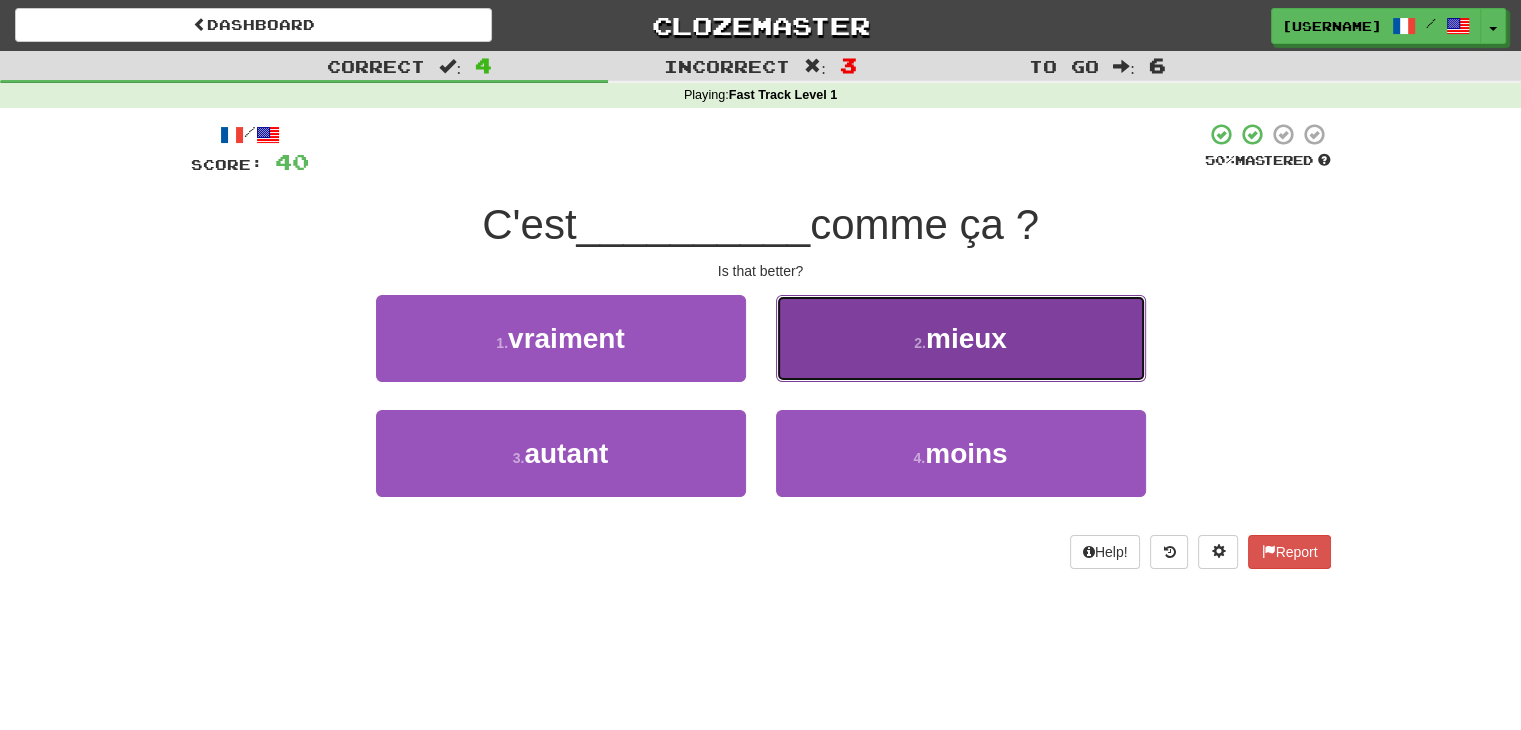 click on "2 .  mieux" at bounding box center [961, 338] 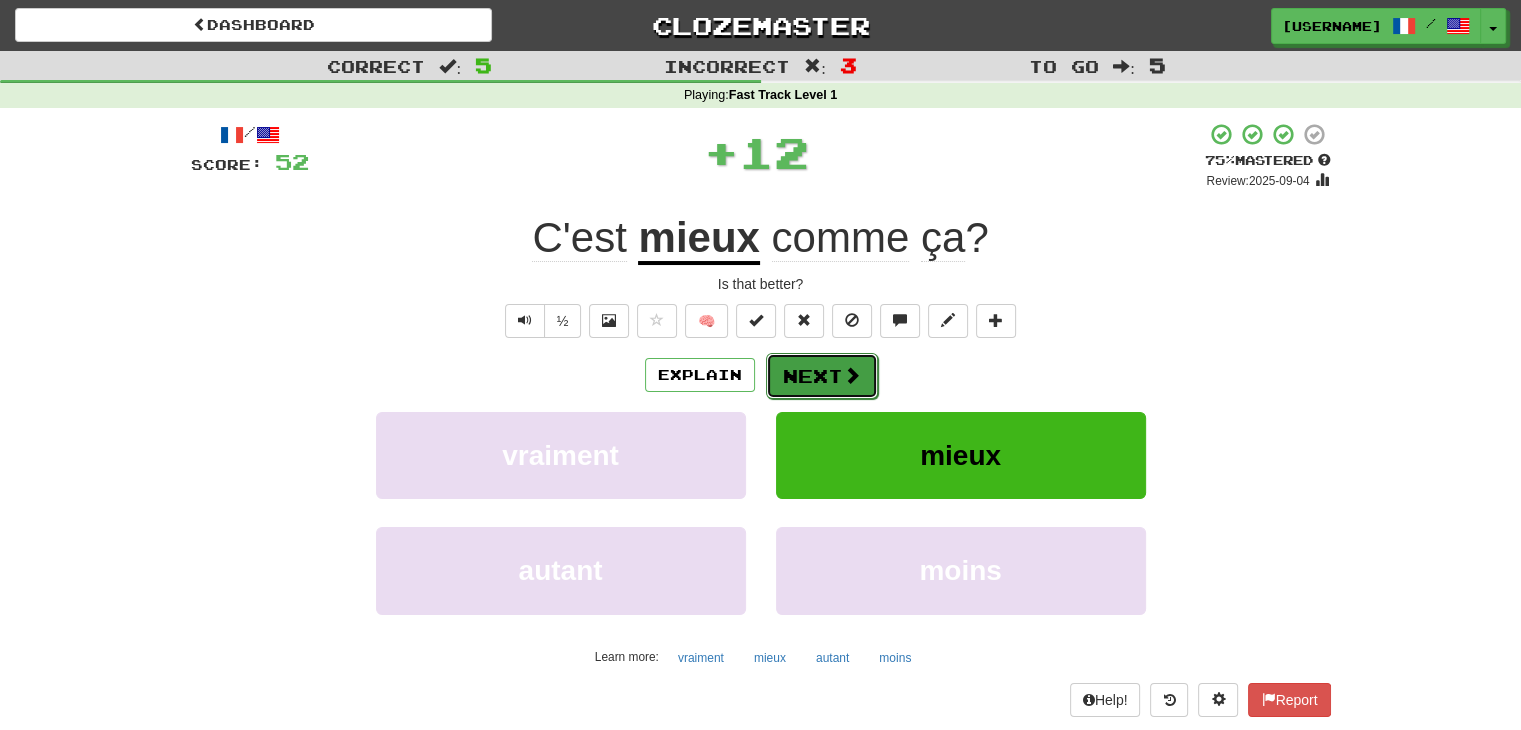 click on "Next" at bounding box center (822, 376) 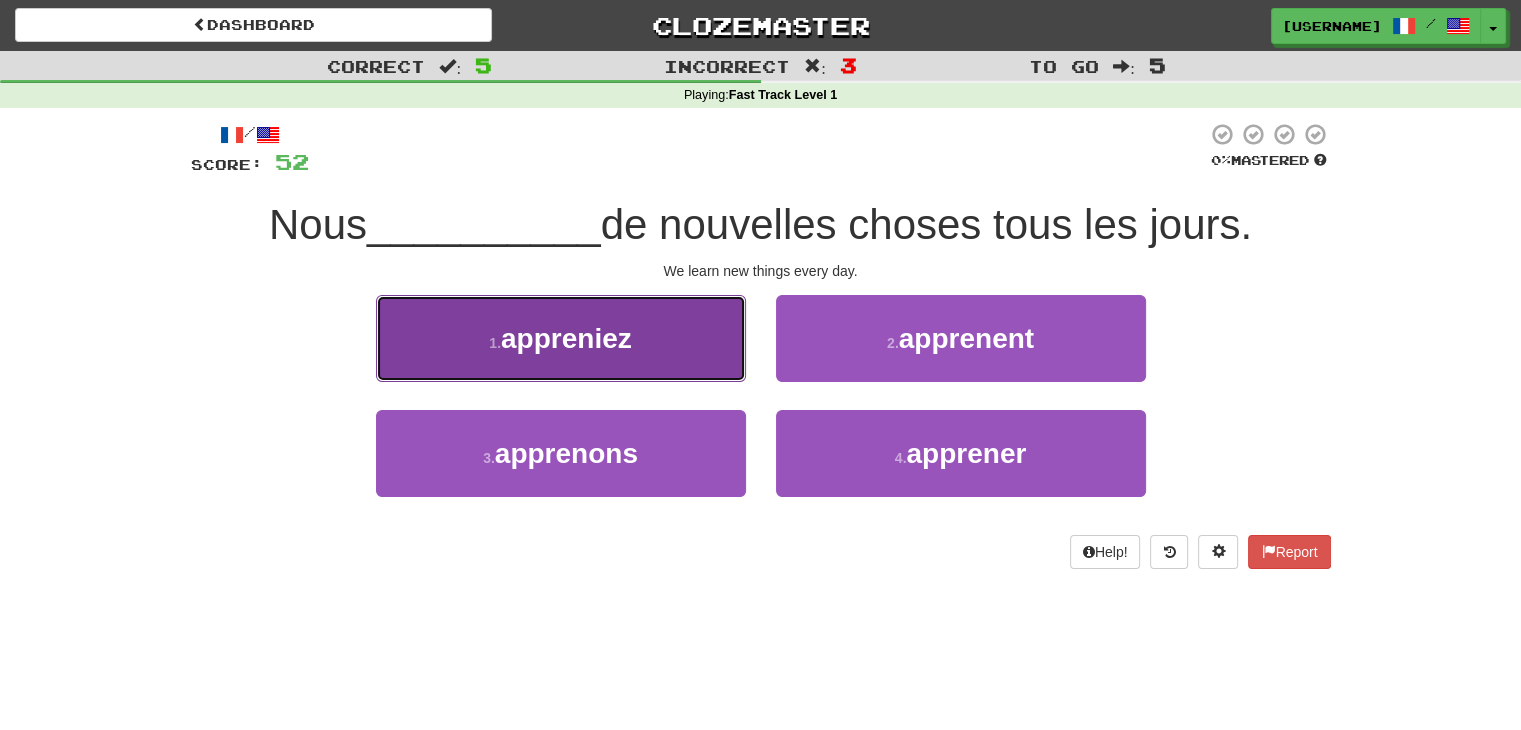 click on "1 .  appreniez" at bounding box center [561, 338] 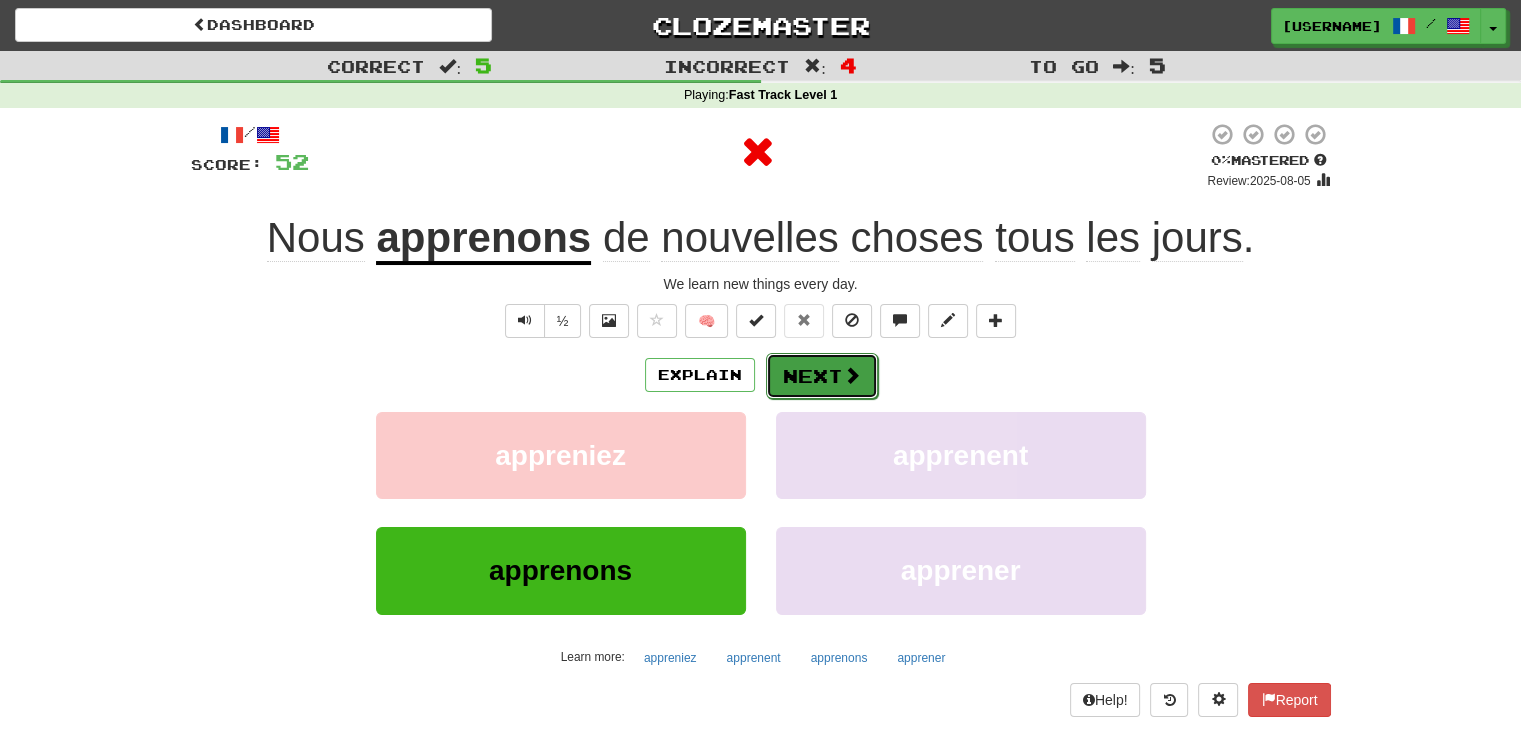 click on "Next" at bounding box center [822, 376] 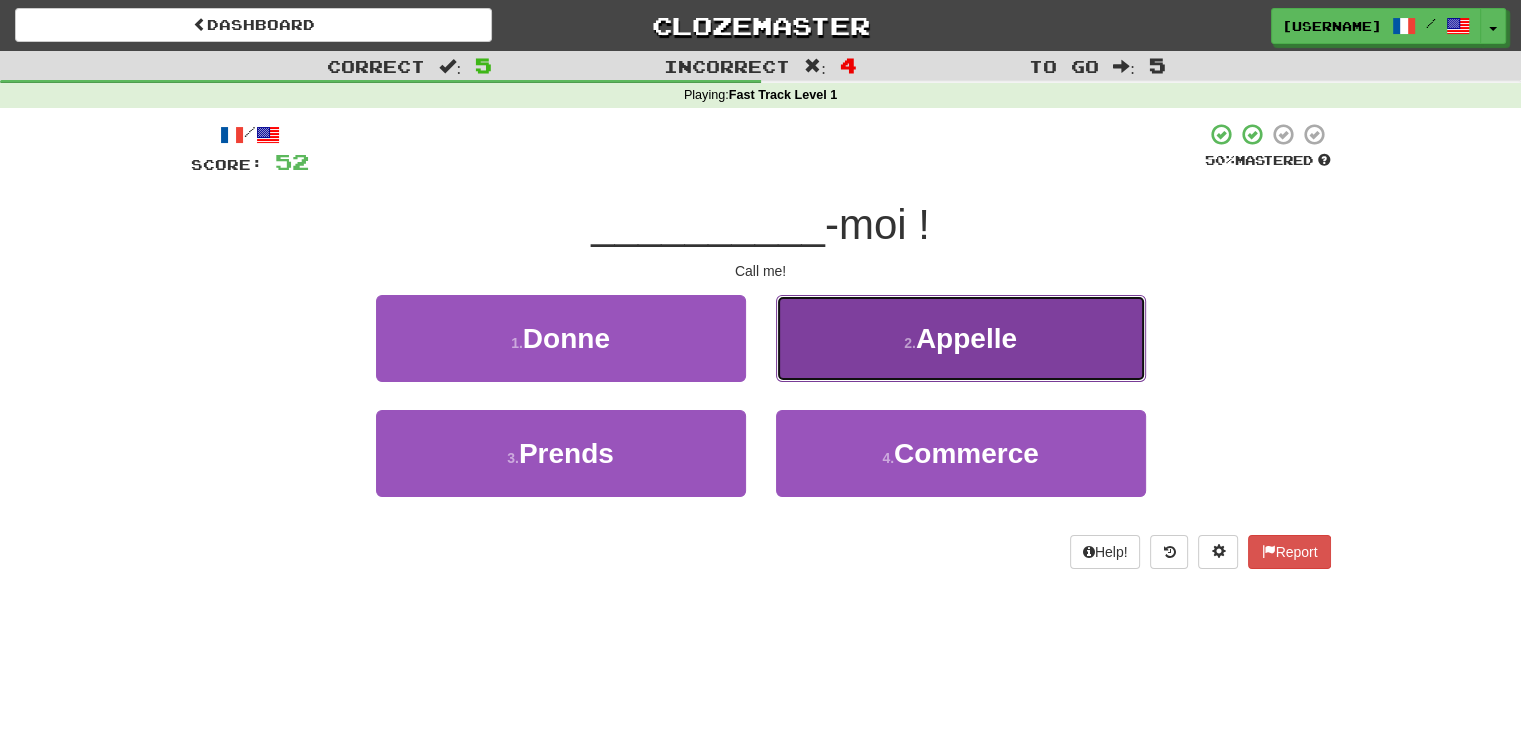 click on "2 .  Appelle" at bounding box center (961, 338) 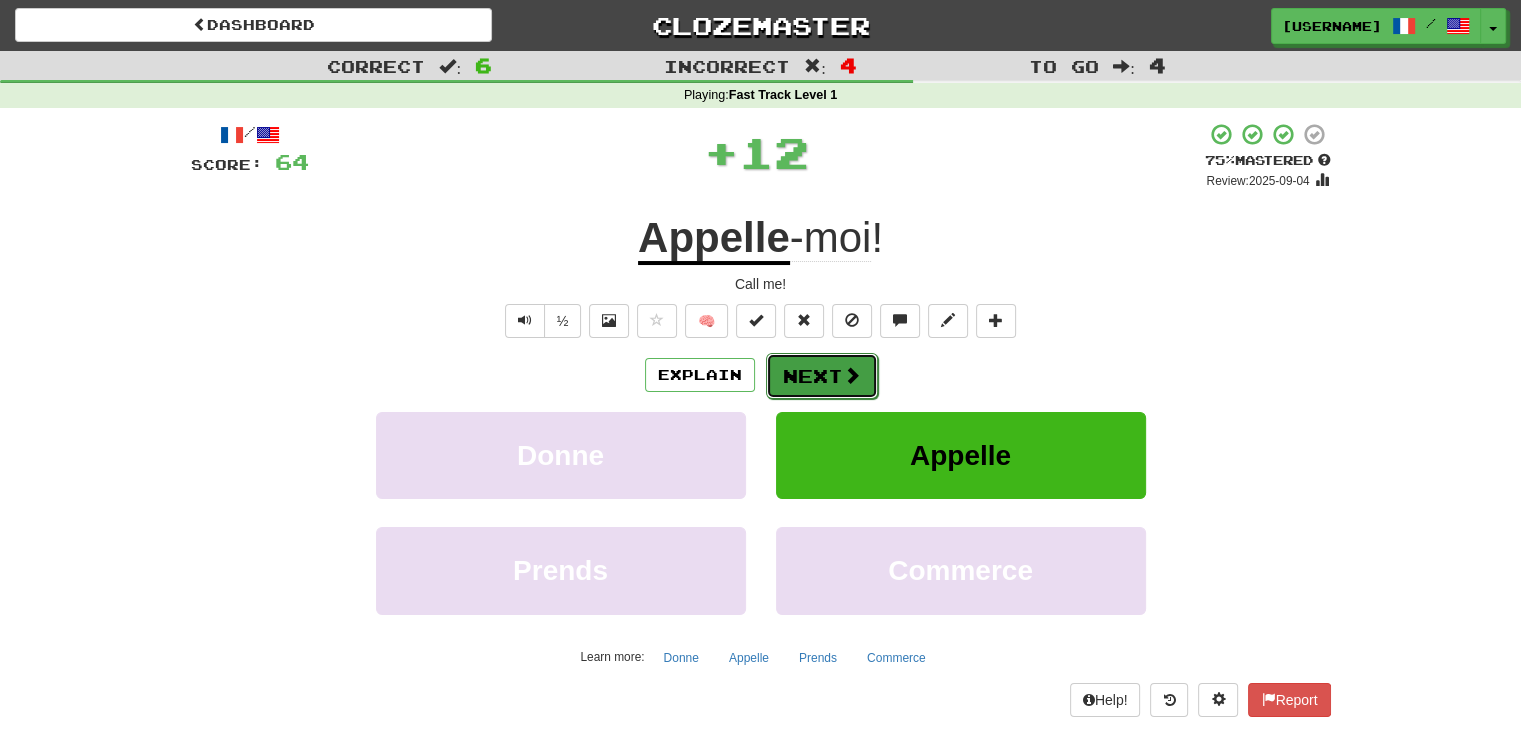 click on "Next" at bounding box center (822, 376) 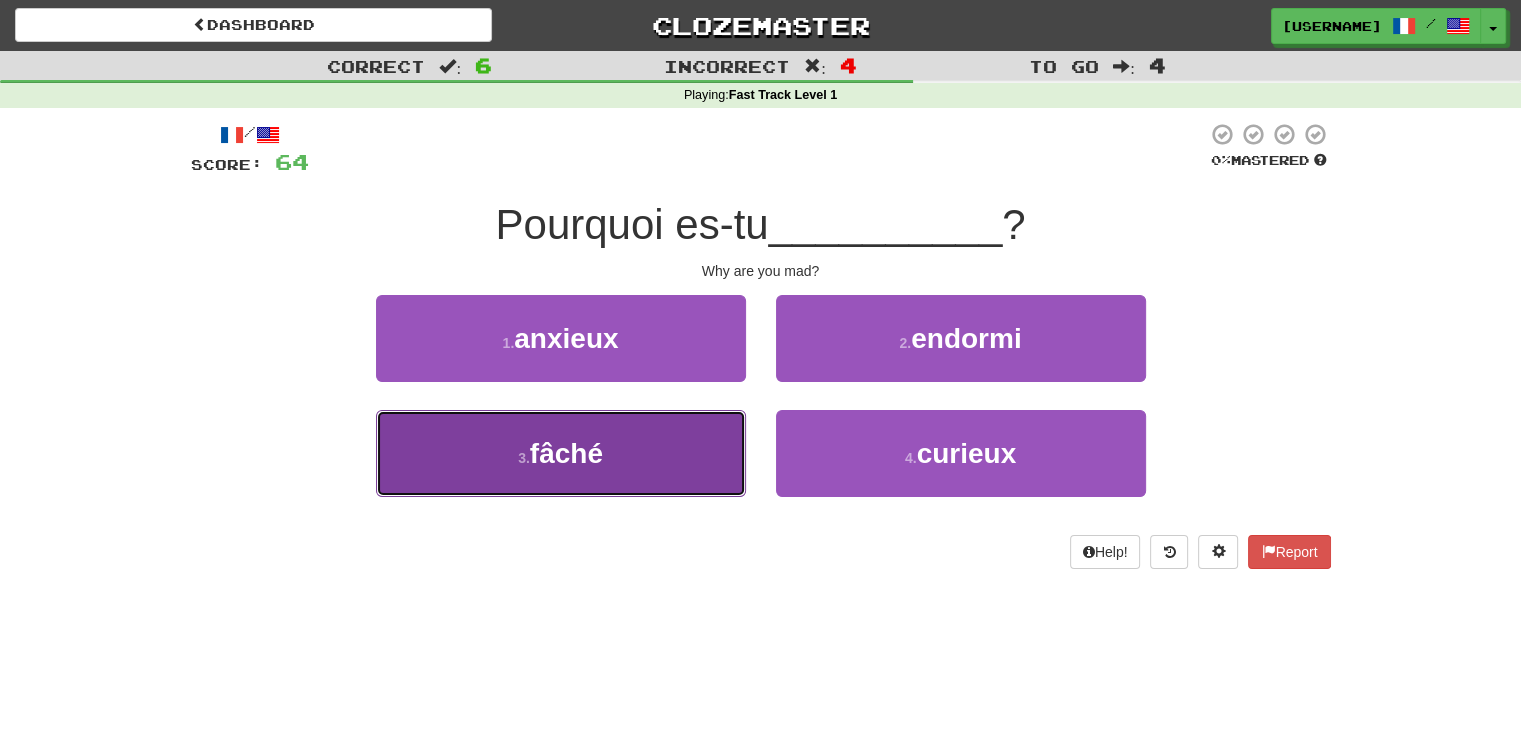 click on "3 .  fâché" at bounding box center [561, 453] 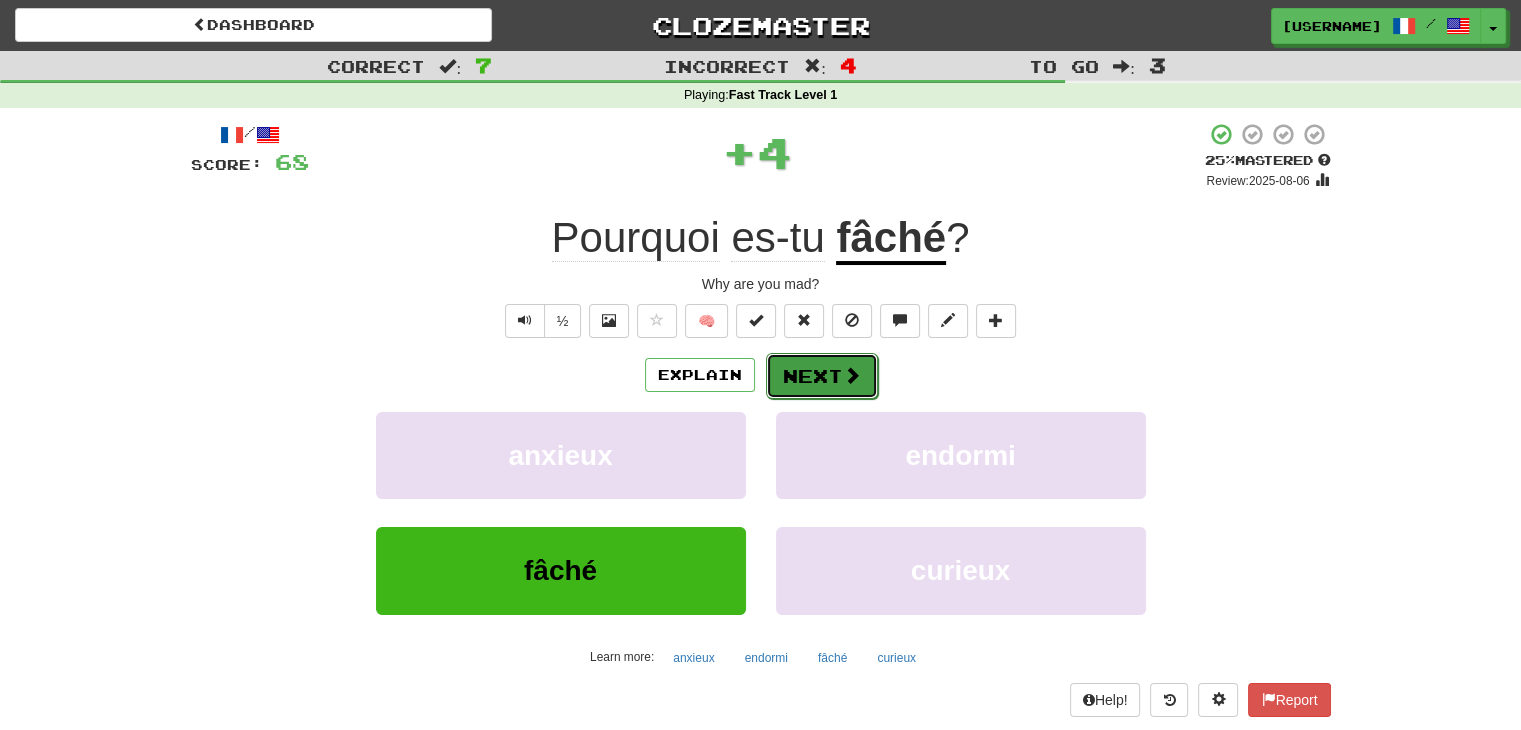 click on "Next" at bounding box center [822, 376] 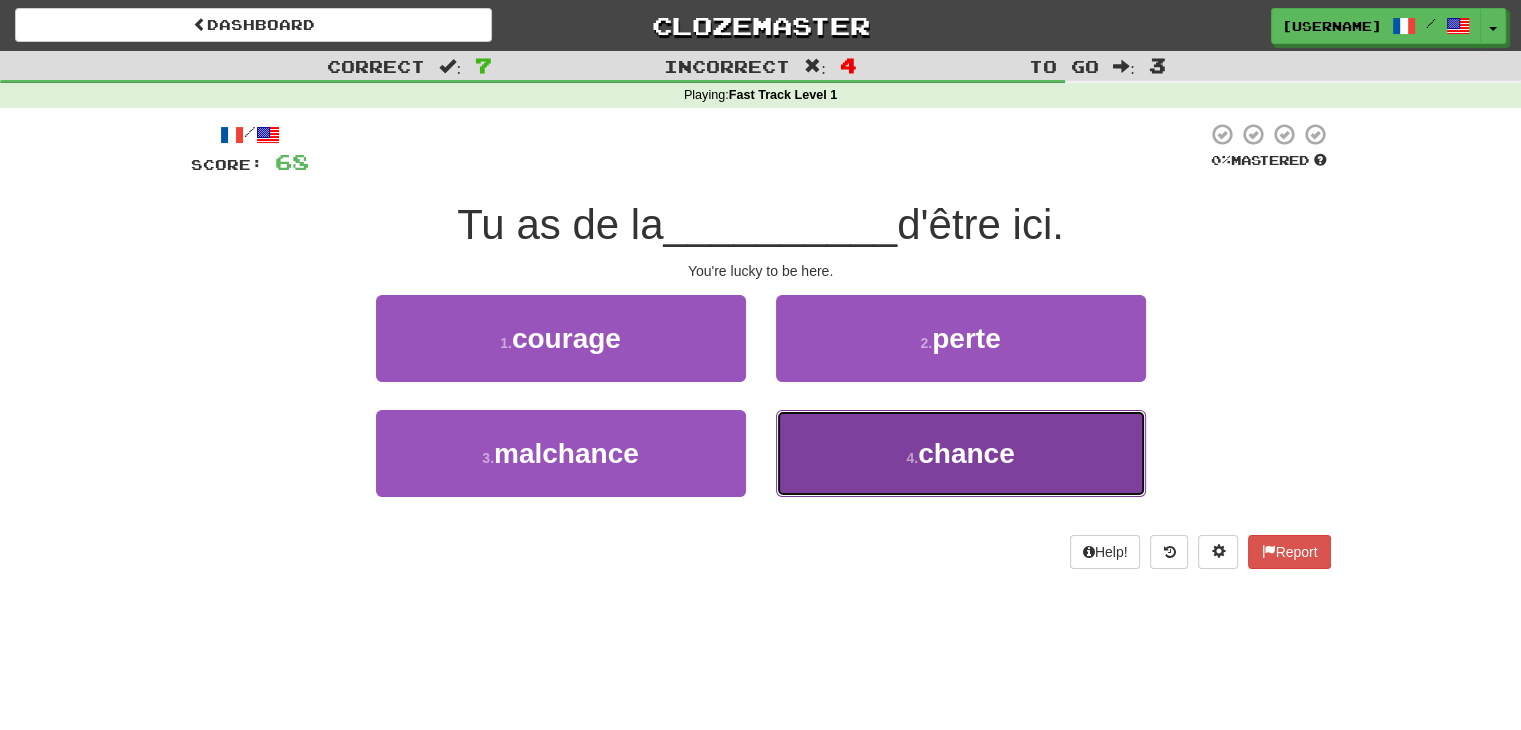 click on "4 .  chance" at bounding box center [961, 453] 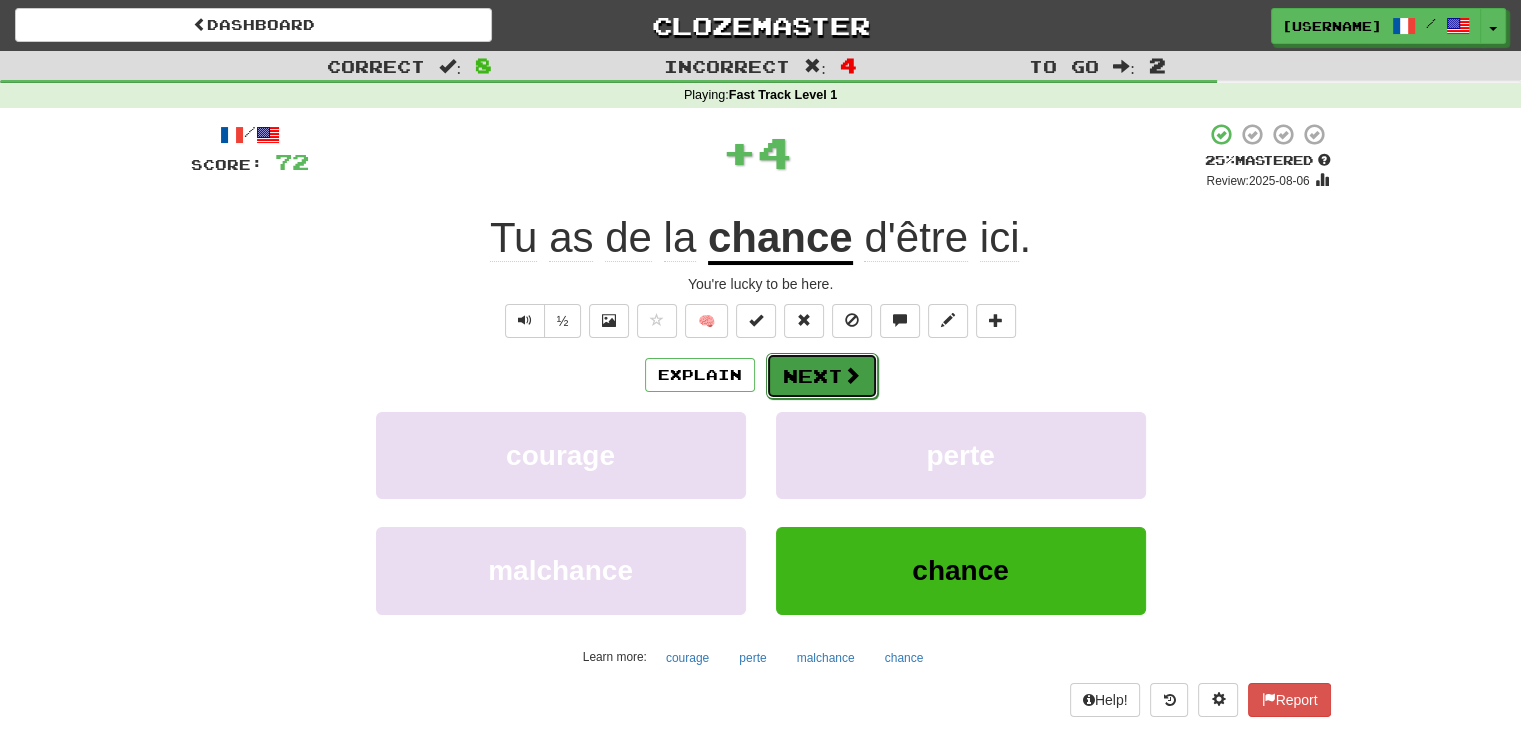 click on "Next" at bounding box center [822, 376] 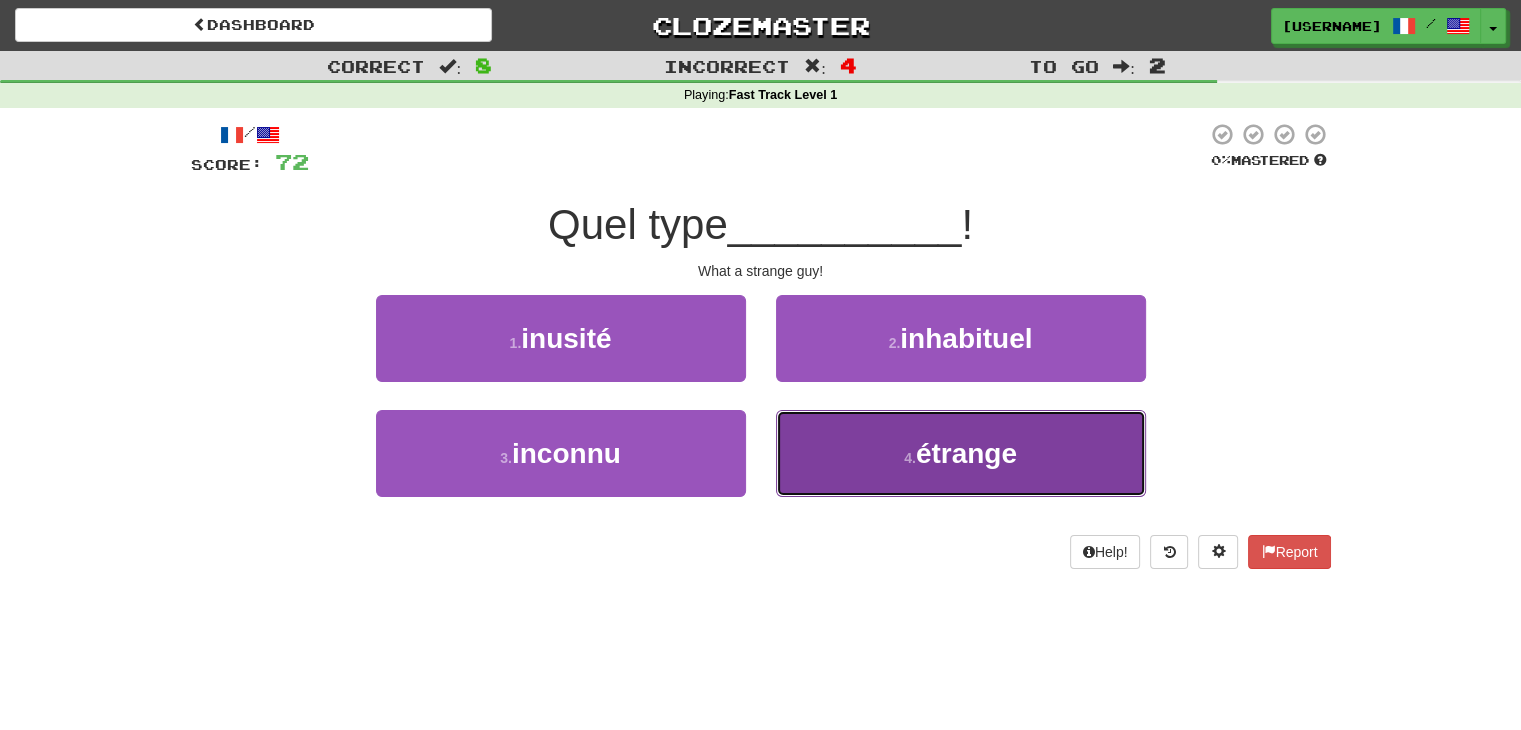 click on "étrange" at bounding box center (966, 453) 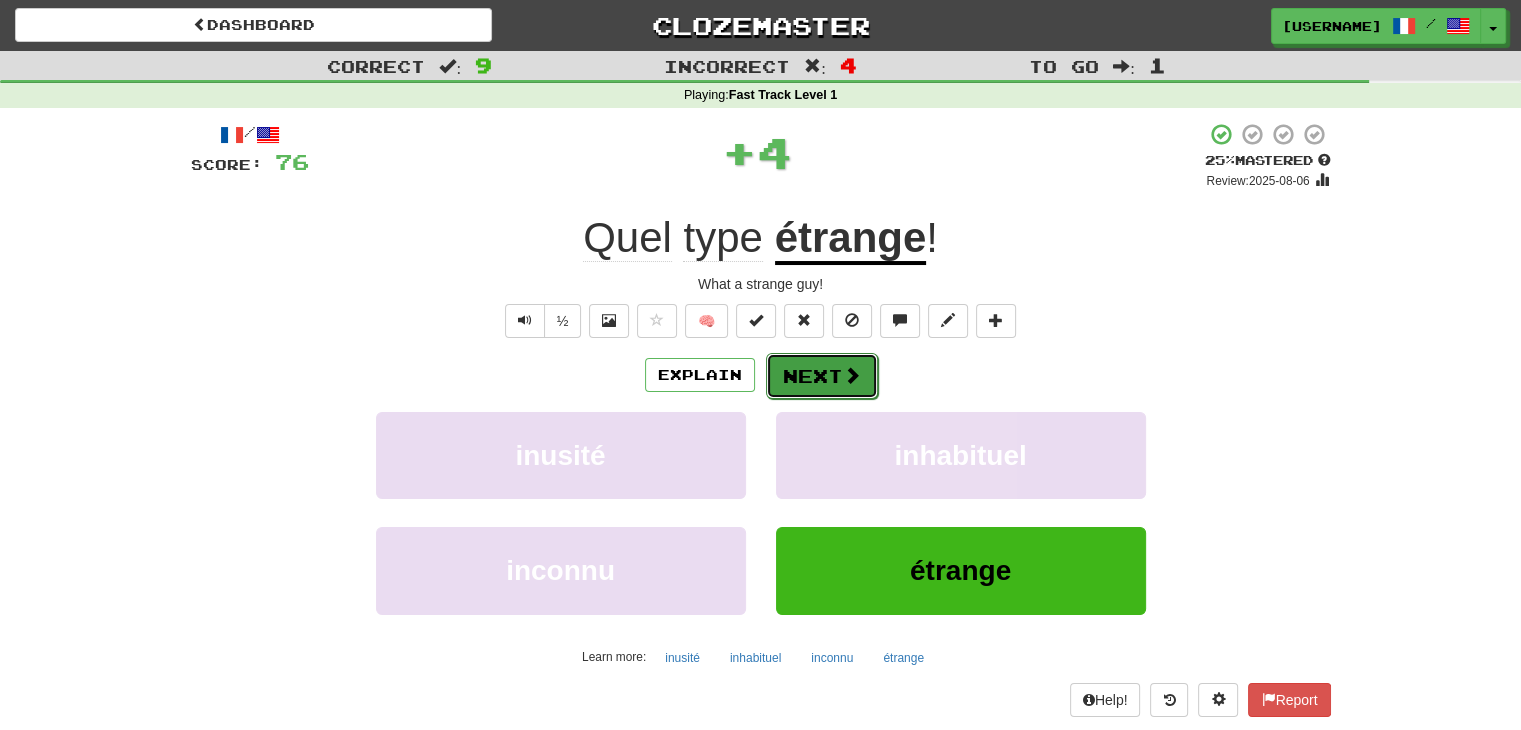 click on "Next" at bounding box center (822, 376) 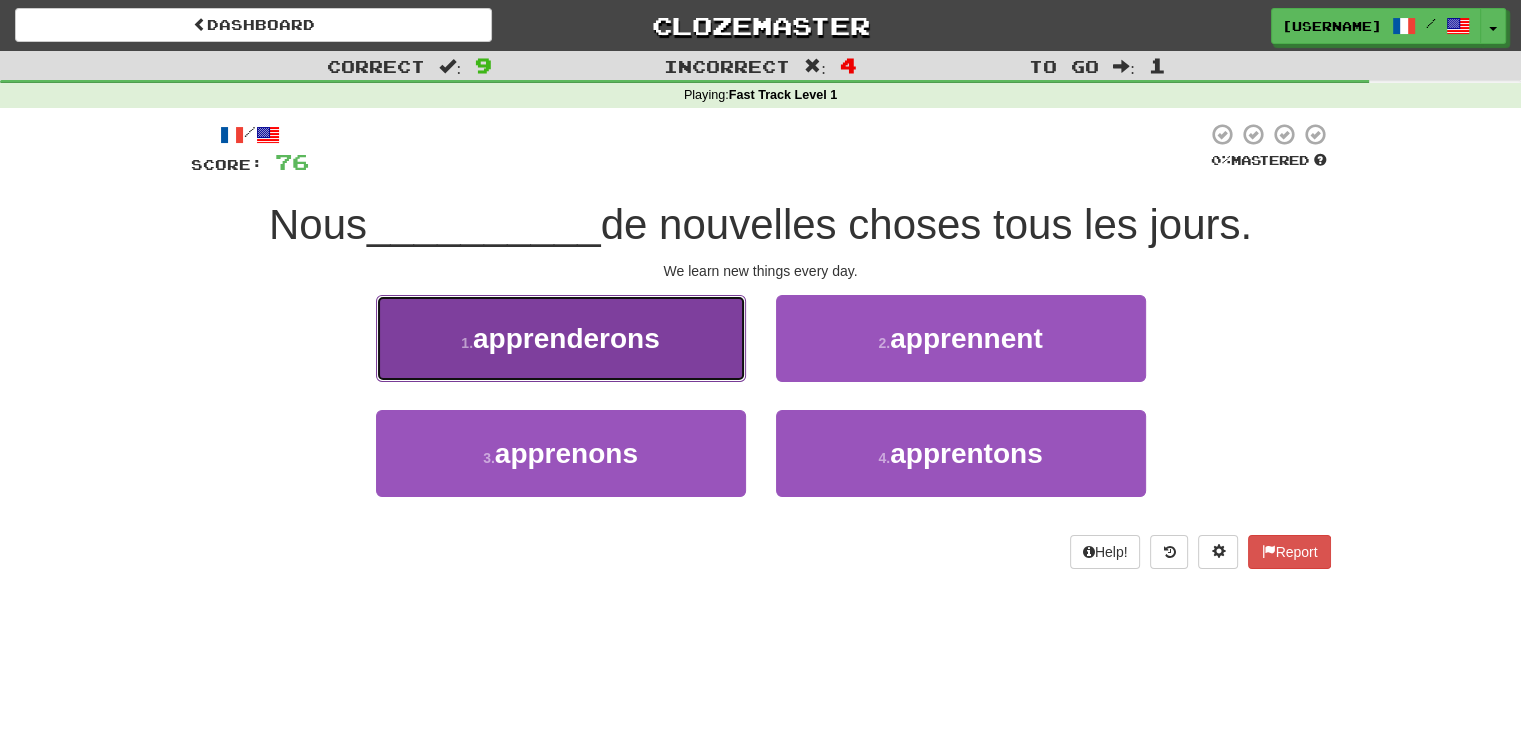 click on "apprenderons" at bounding box center [566, 338] 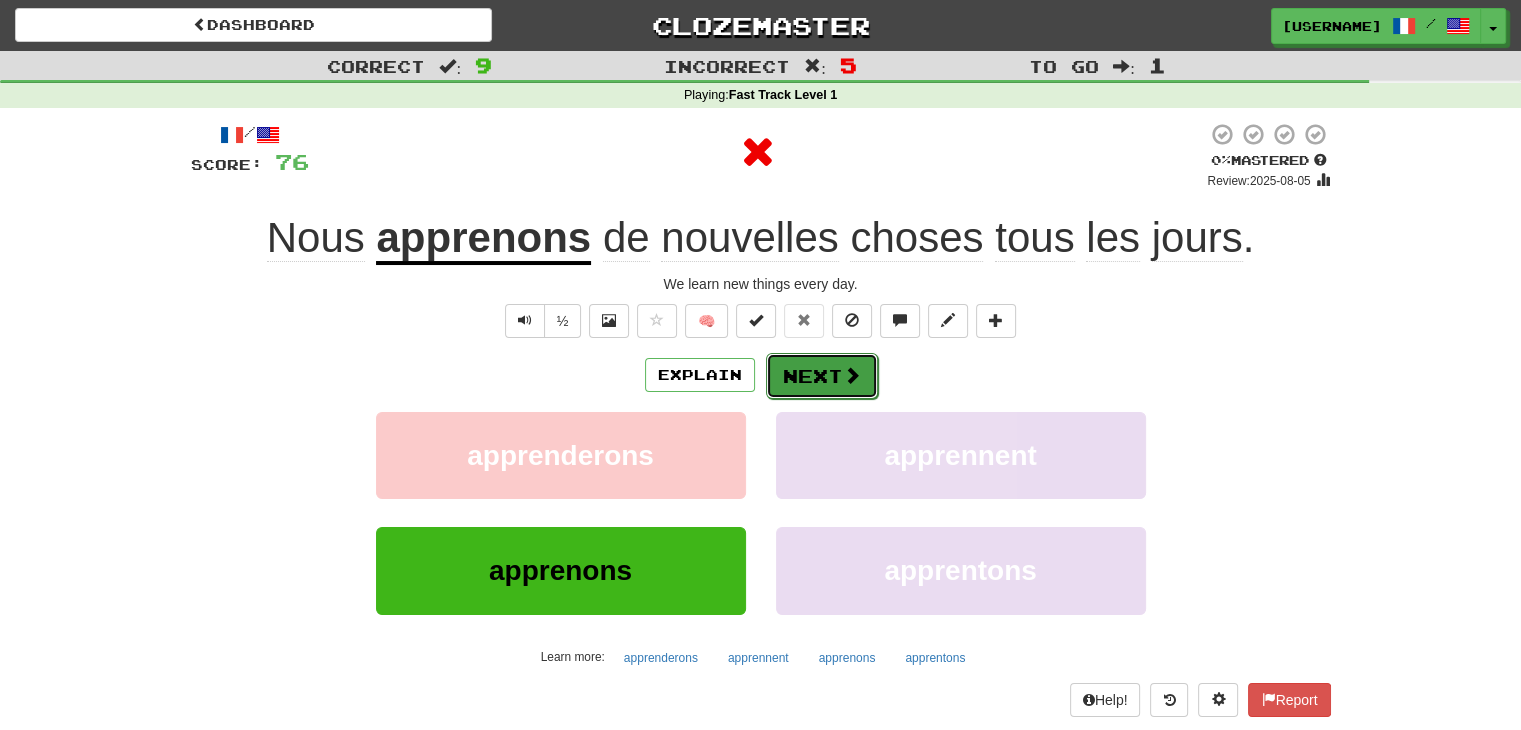 click on "Next" at bounding box center (822, 376) 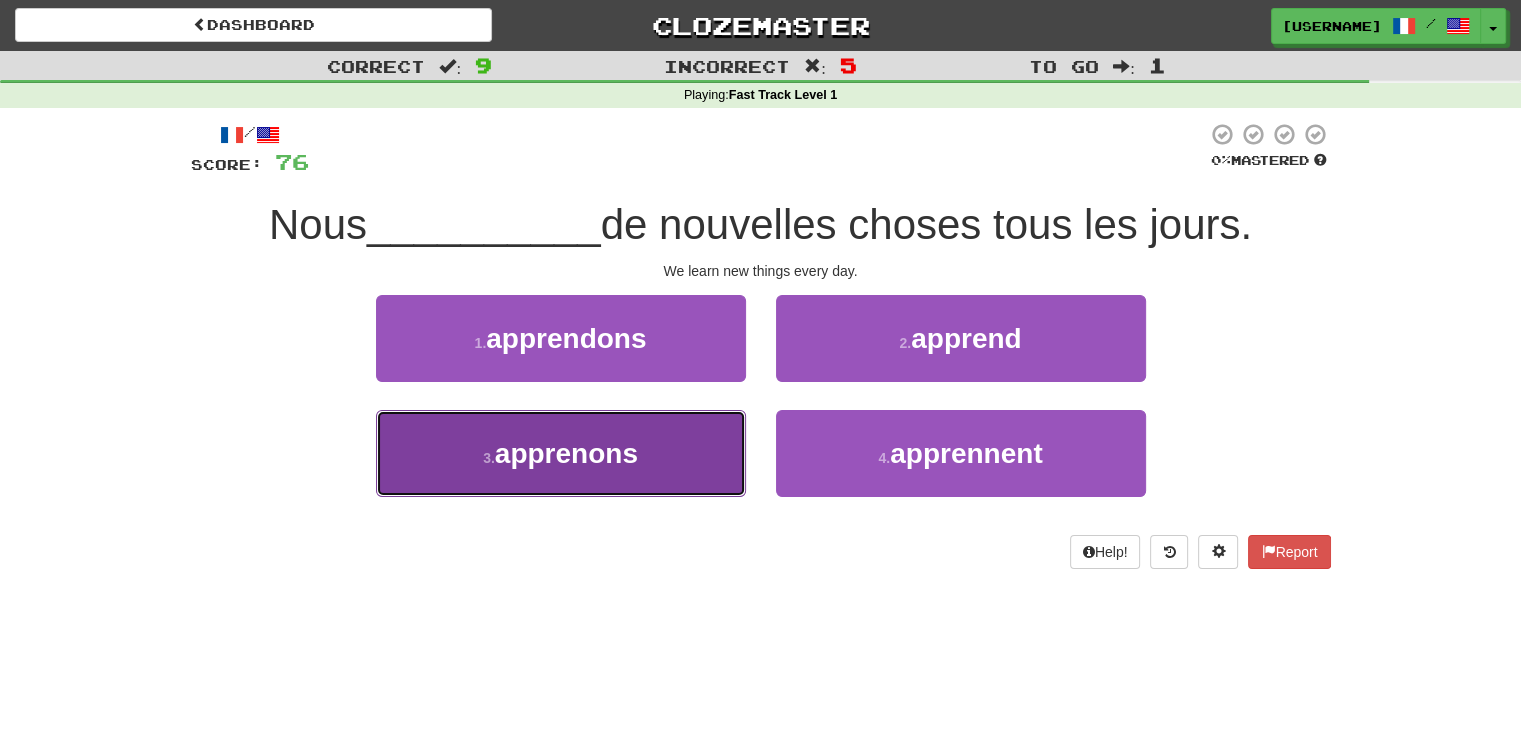click on "3 .  apprenons" at bounding box center [561, 453] 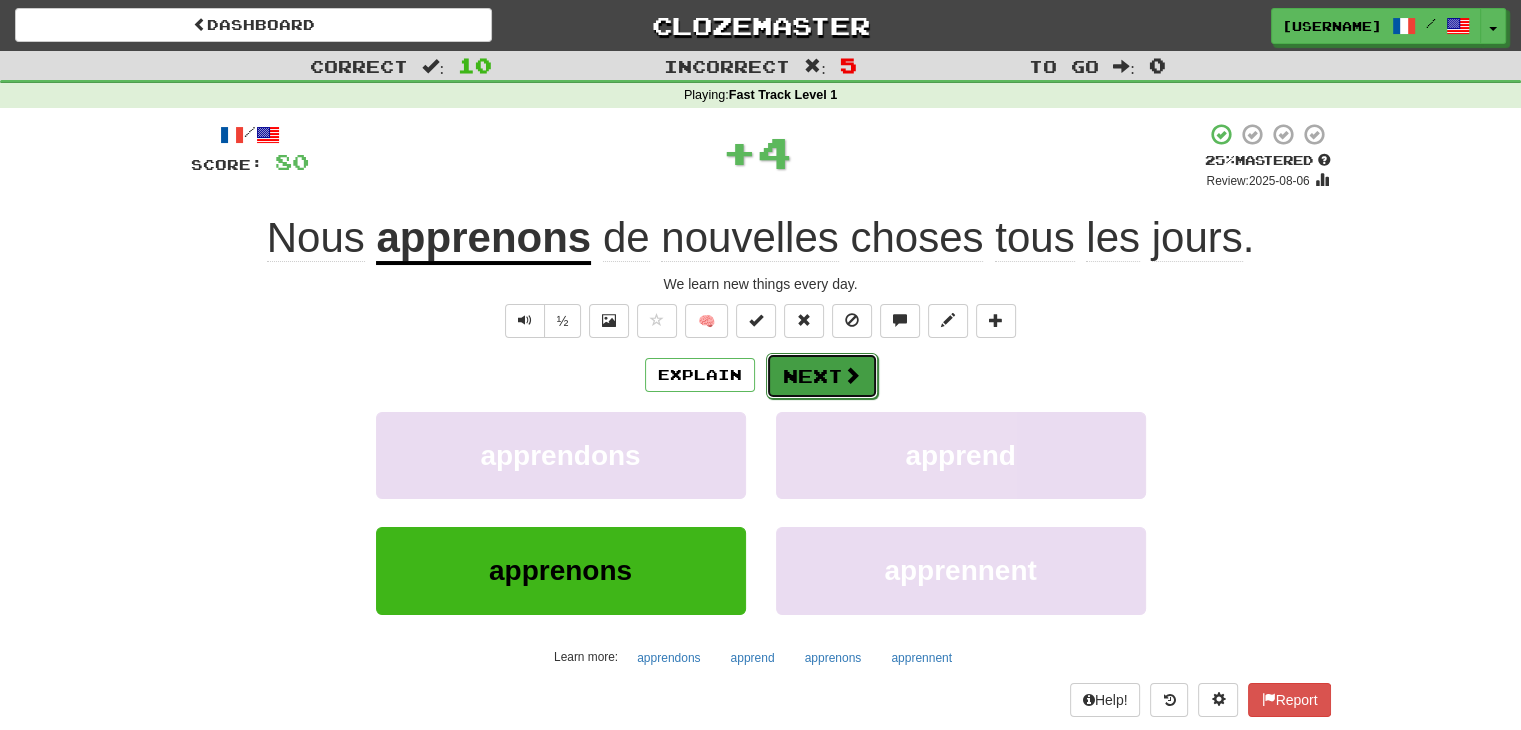 click on "Next" at bounding box center (822, 376) 